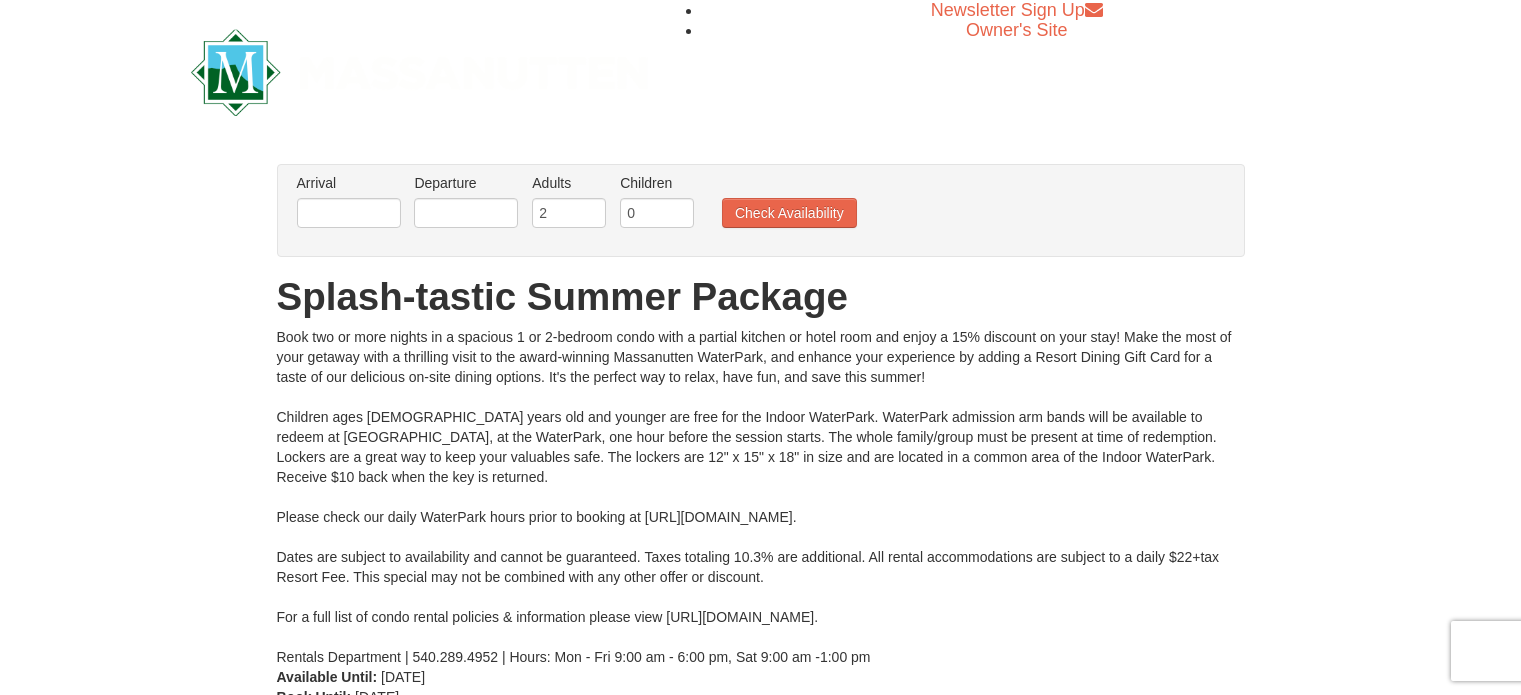 scroll, scrollTop: 0, scrollLeft: 0, axis: both 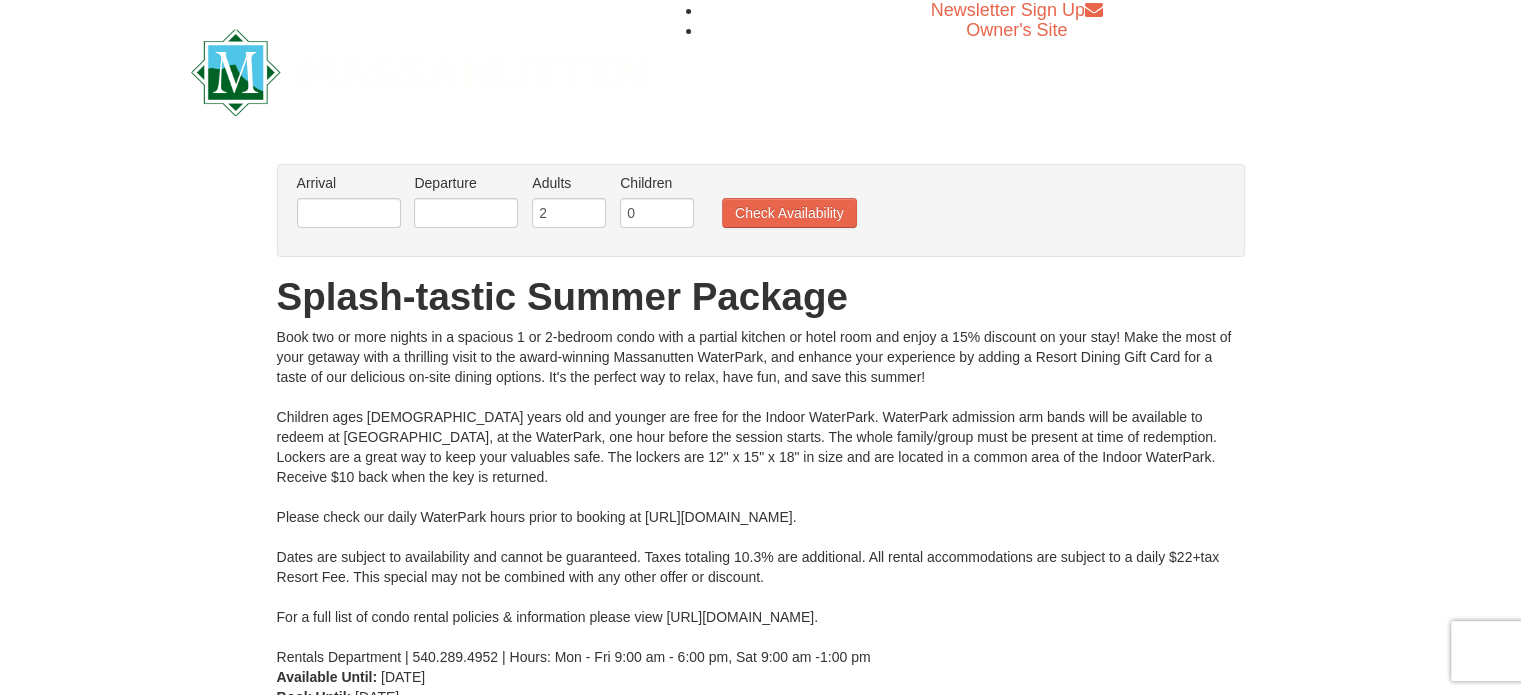 drag, startPoint x: 1519, startPoint y: 206, endPoint x: 1525, endPoint y: 229, distance: 23.769728 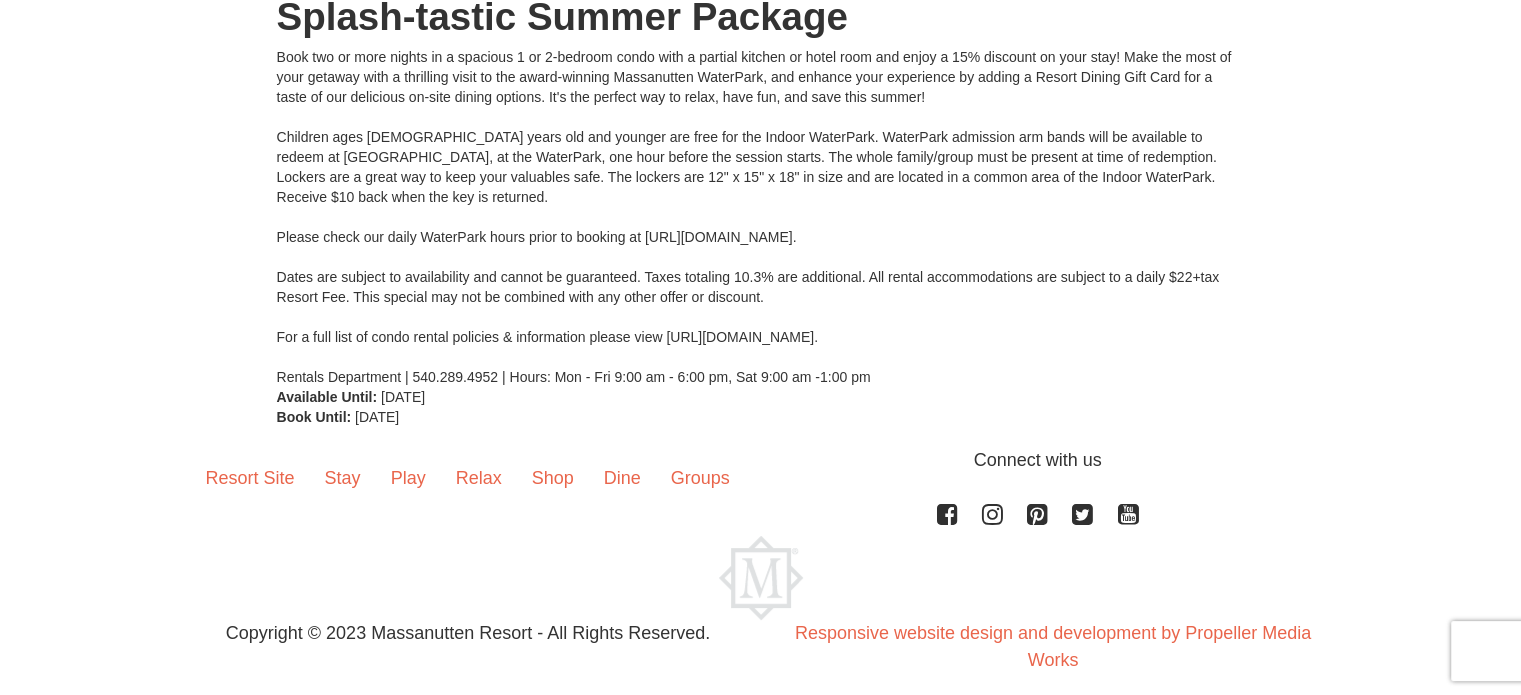 scroll, scrollTop: 290, scrollLeft: 0, axis: vertical 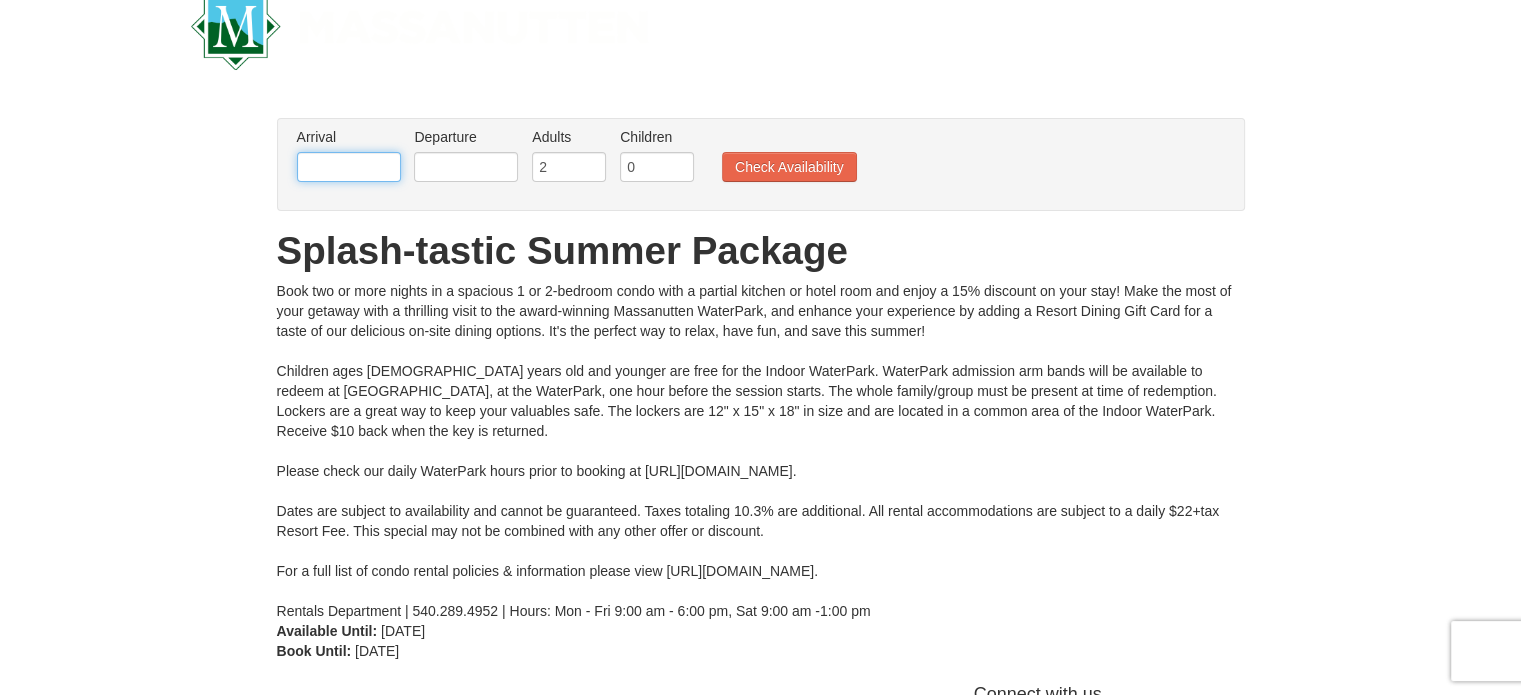 click at bounding box center [349, 167] 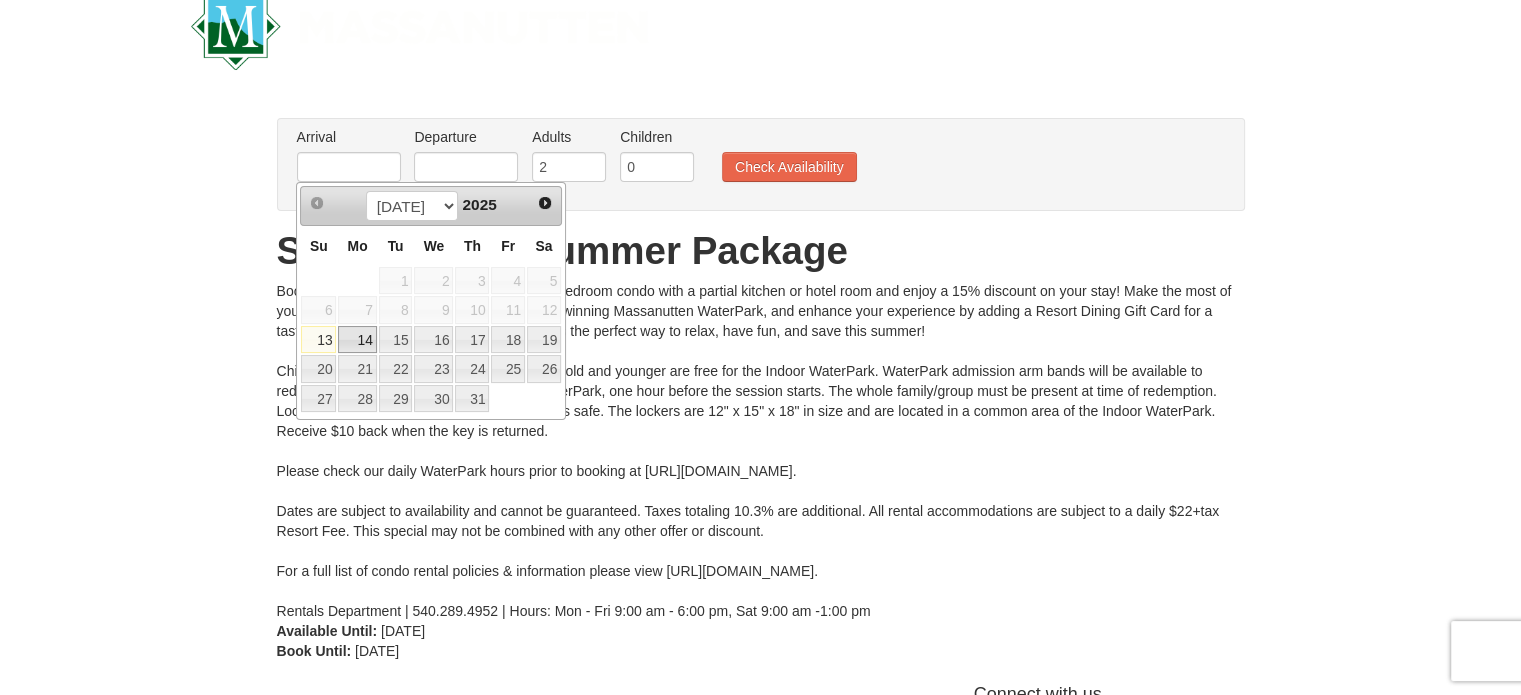 click on "14" at bounding box center [357, 340] 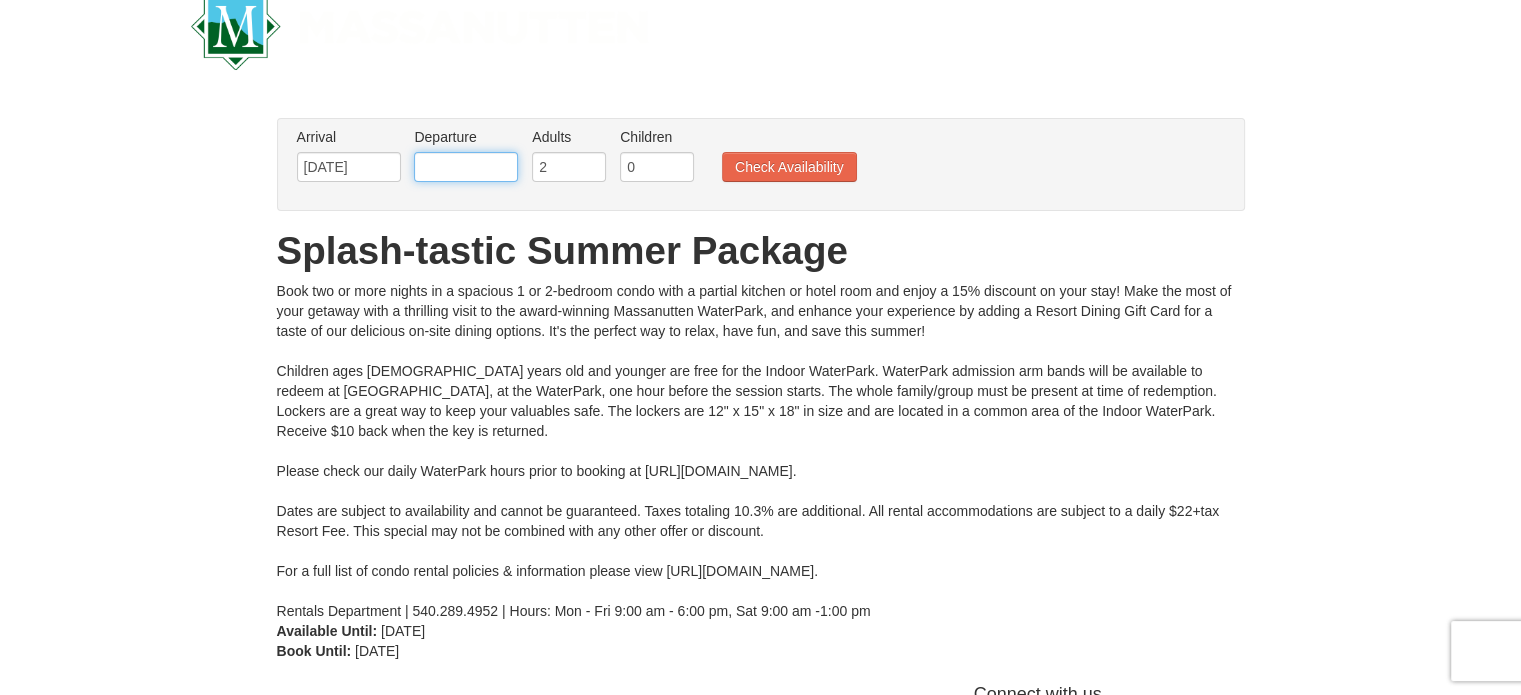 drag, startPoint x: 461, startPoint y: 163, endPoint x: 475, endPoint y: 179, distance: 21.260292 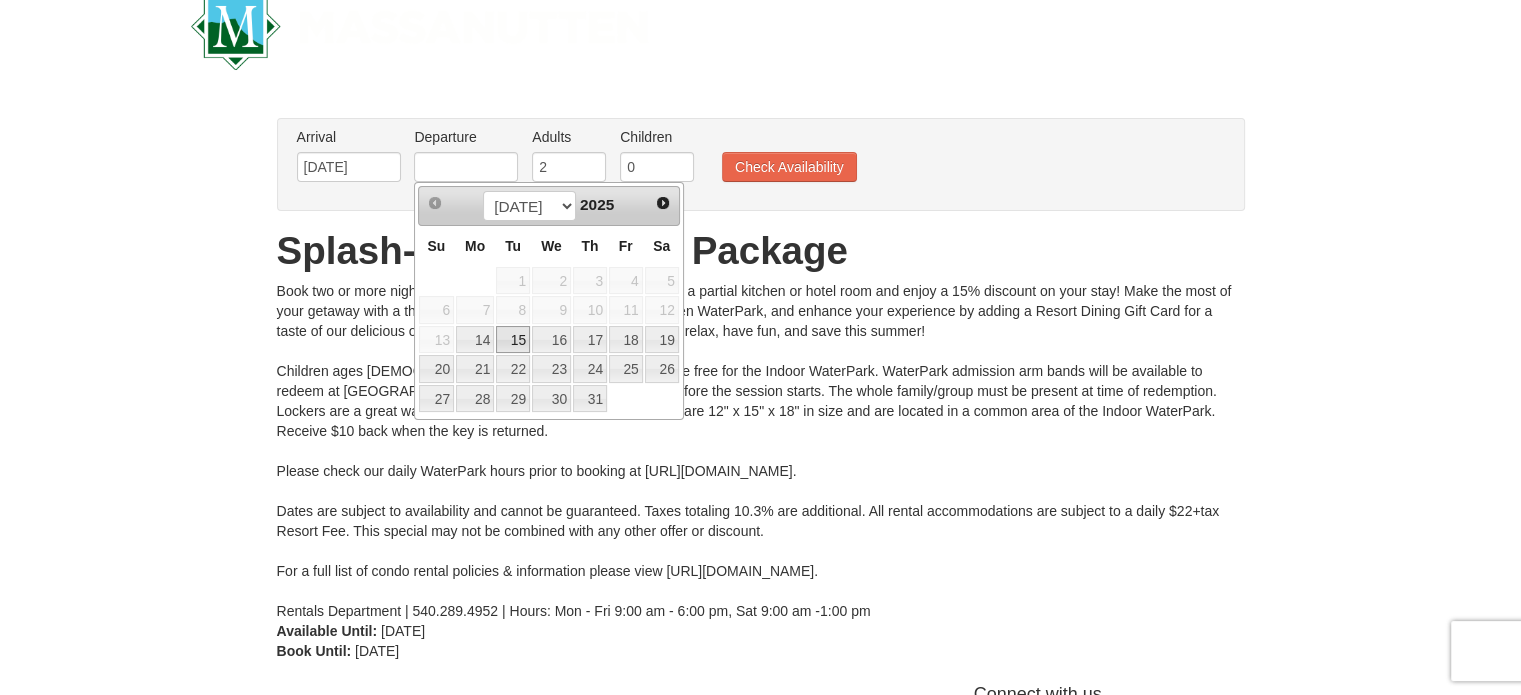 click on "15" at bounding box center [513, 340] 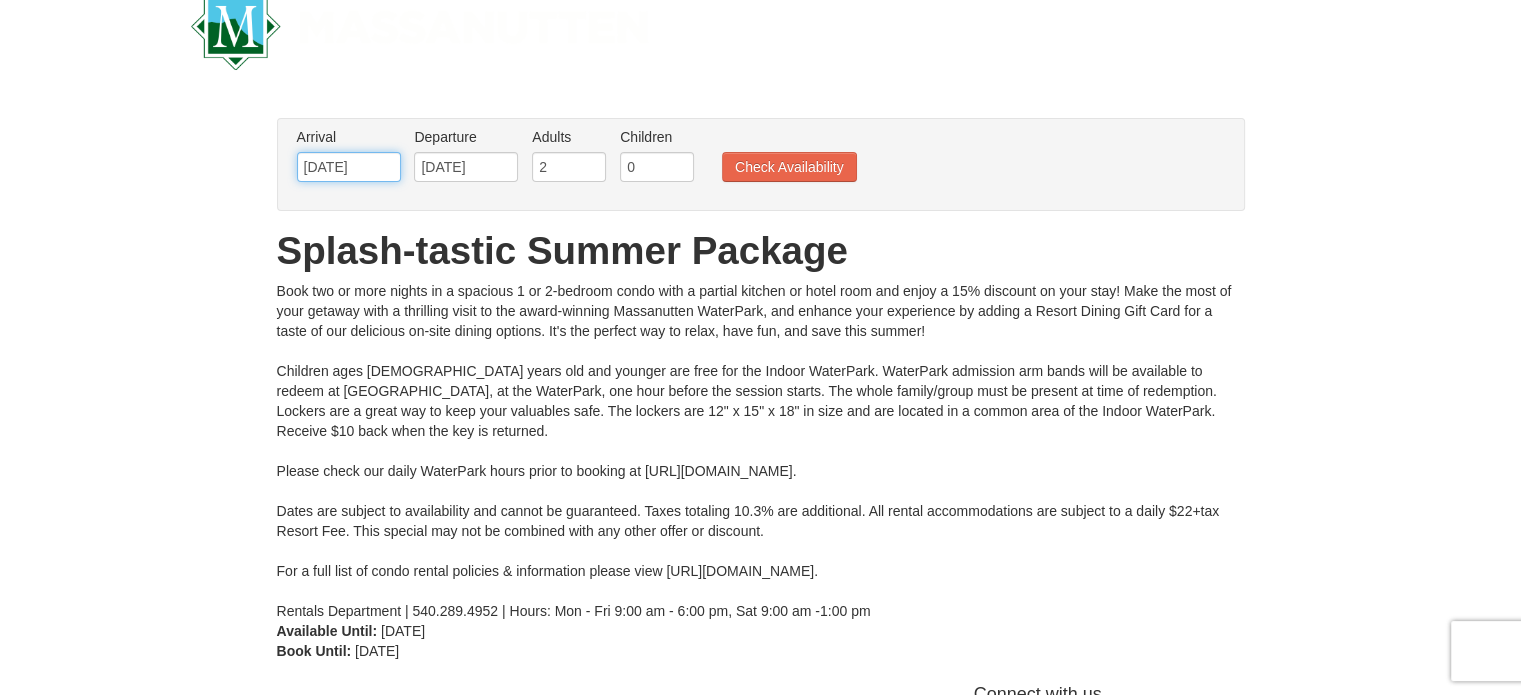 click on "[DATE]" at bounding box center (349, 167) 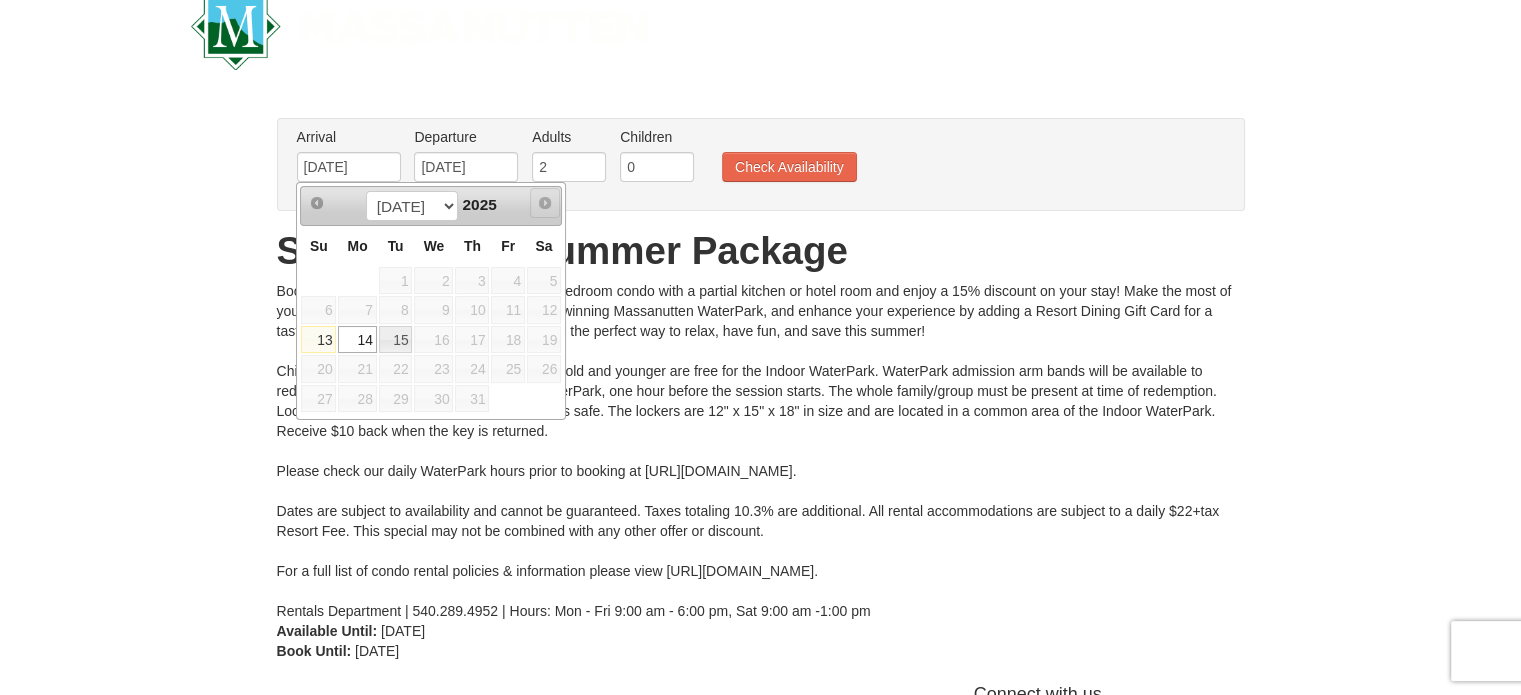 click on "Next" at bounding box center [545, 203] 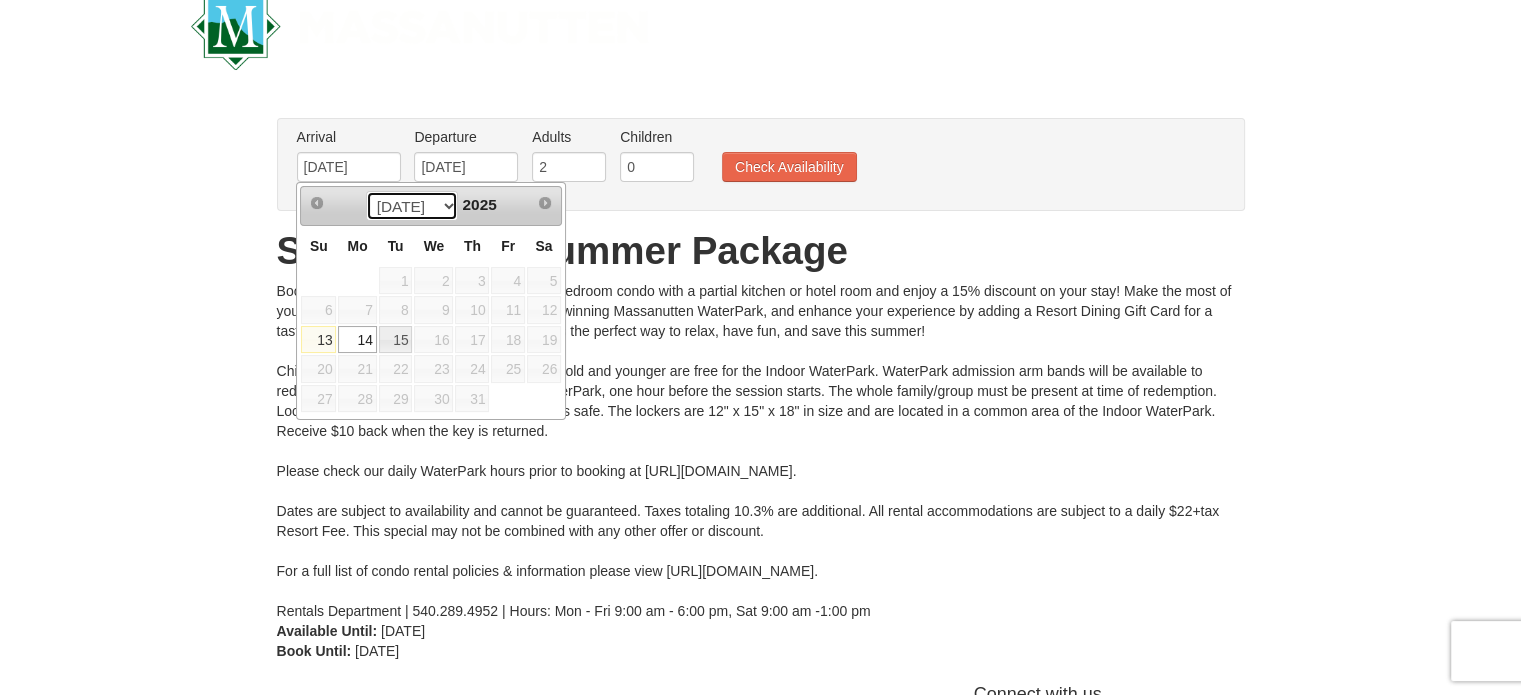 click on "[DATE]" at bounding box center [412, 206] 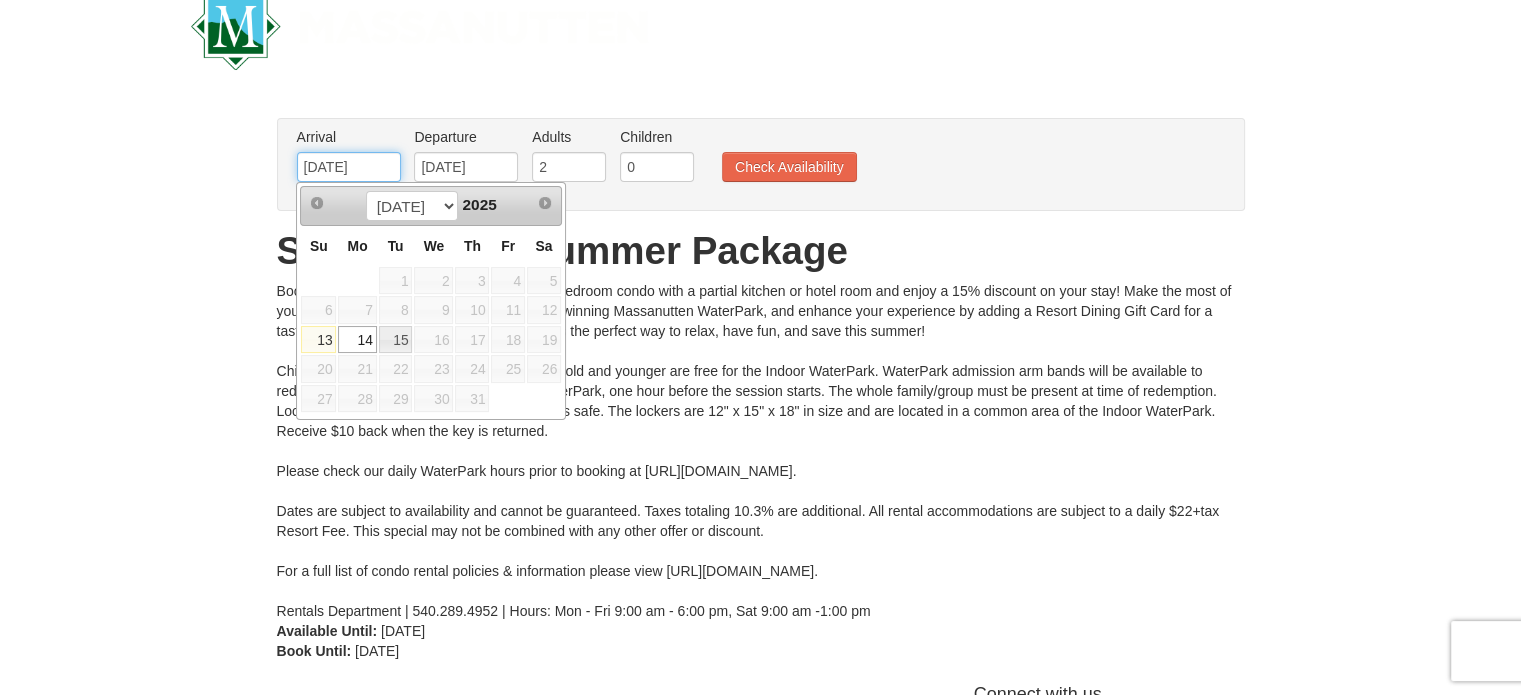 click on "[DATE]" at bounding box center (349, 167) 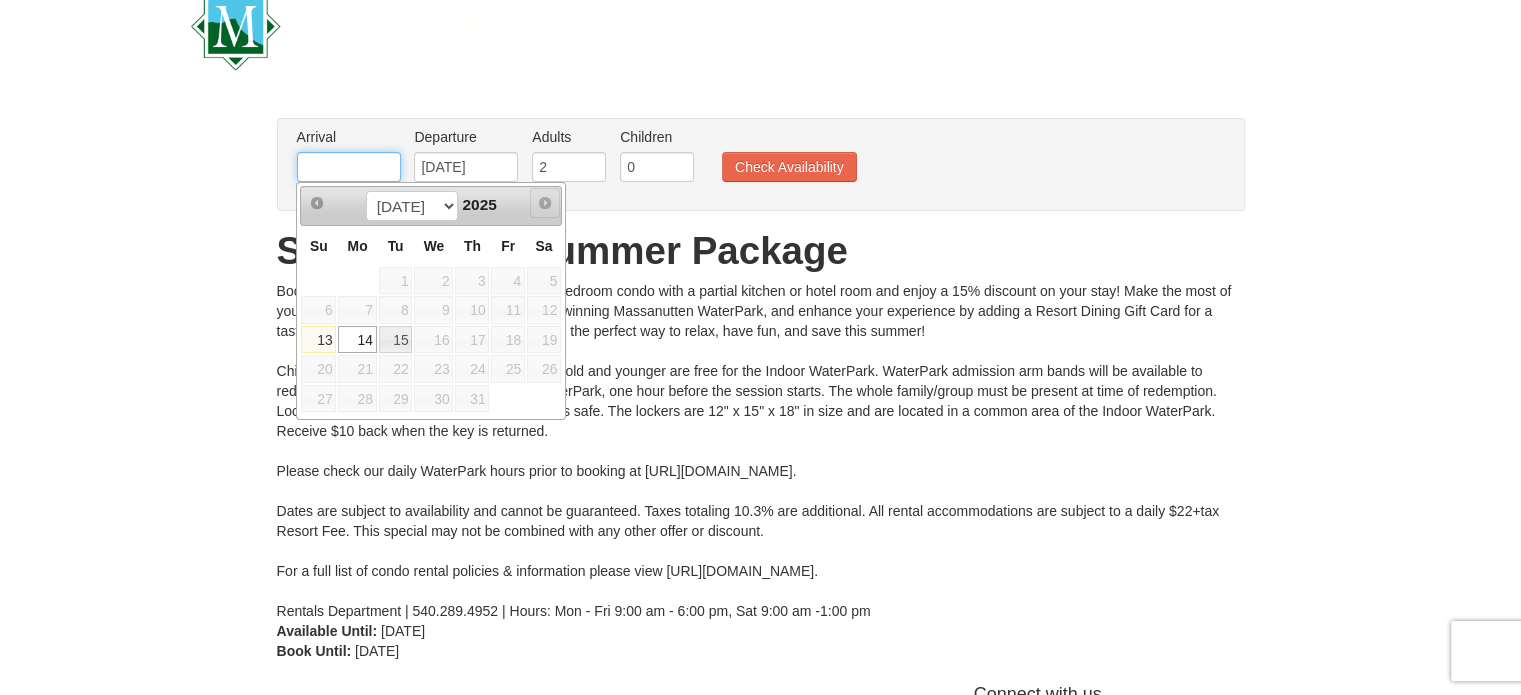 type 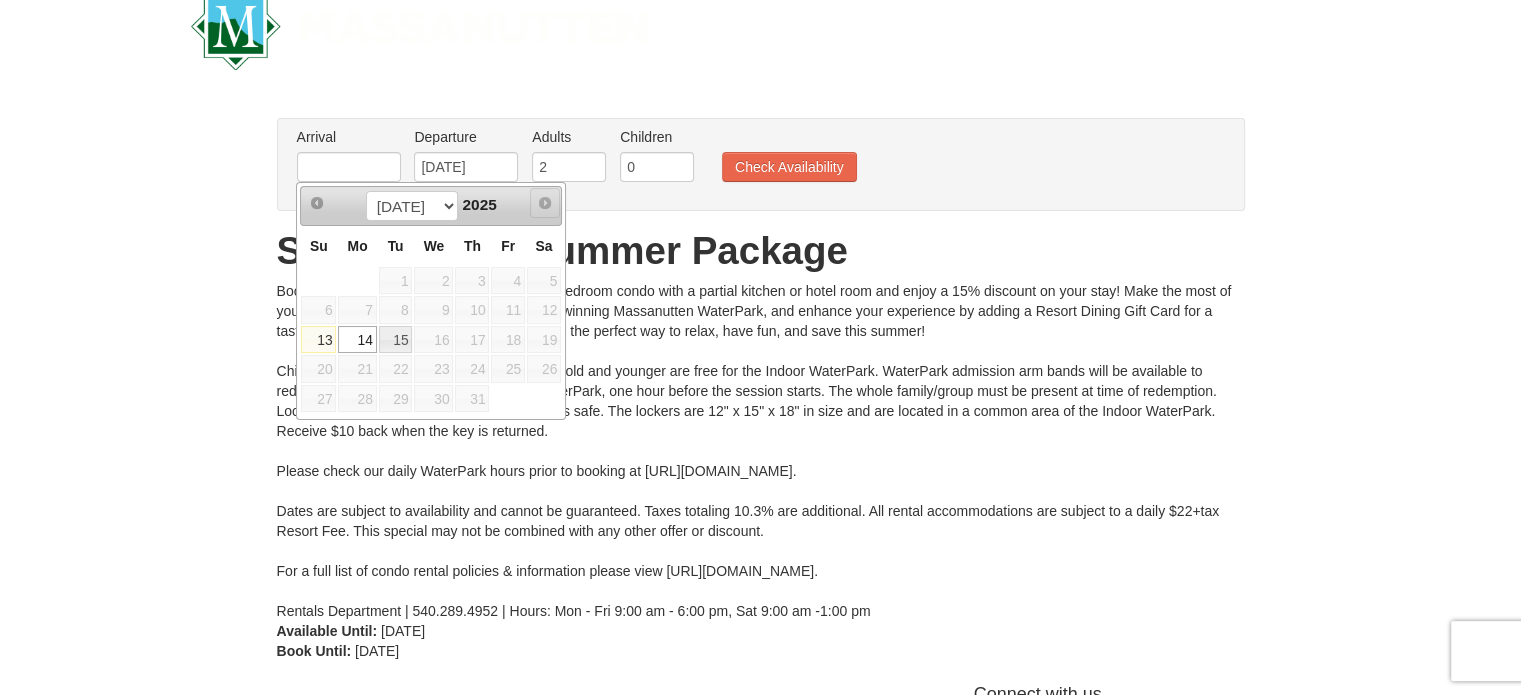 drag, startPoint x: 542, startPoint y: 199, endPoint x: 528, endPoint y: 199, distance: 14 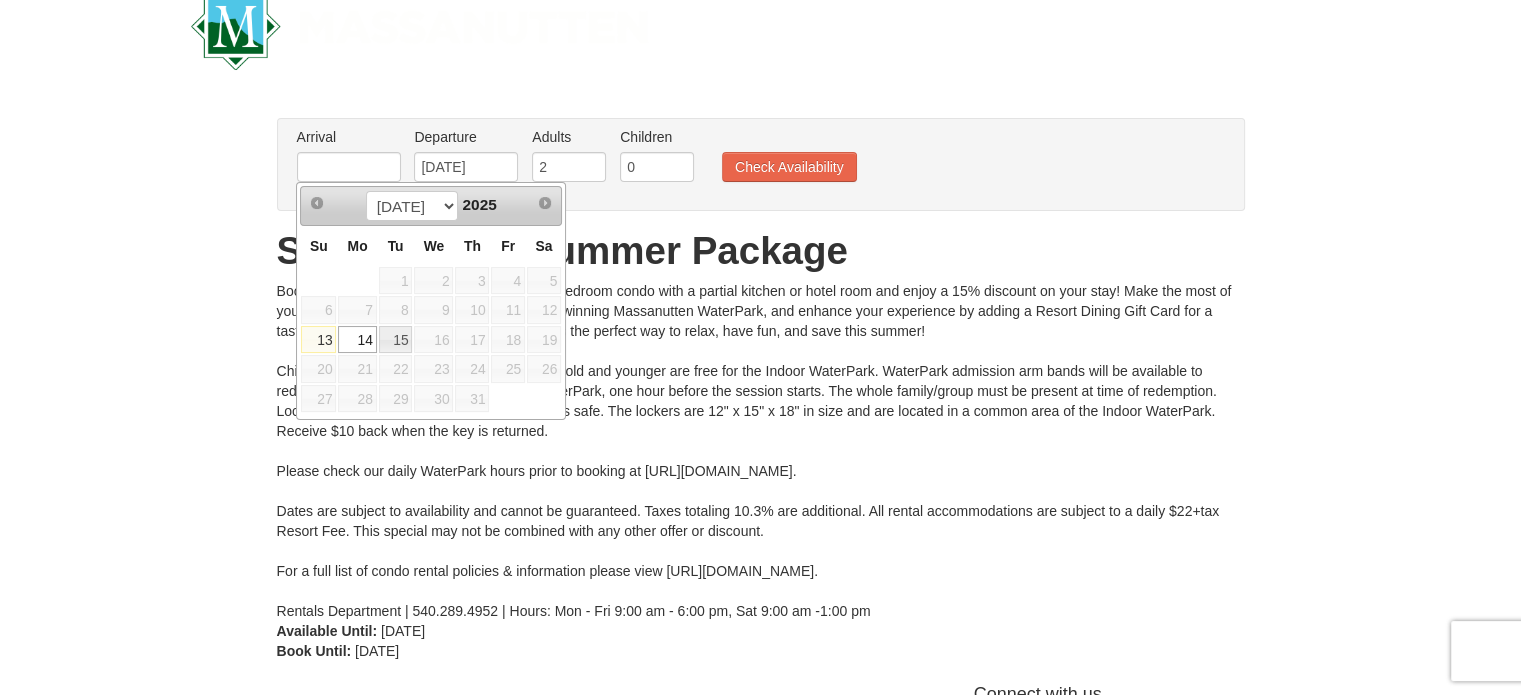 click on "Next" at bounding box center [545, 203] 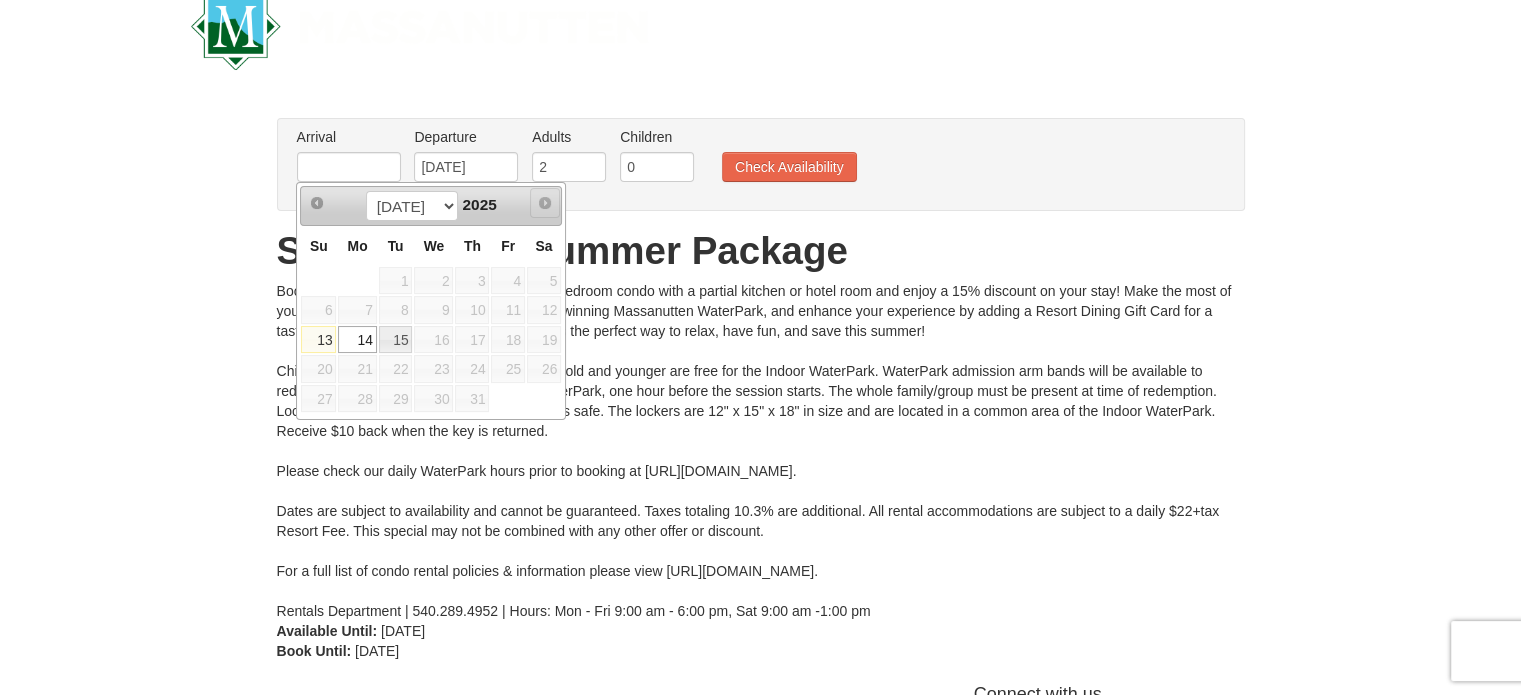 click on "Next" at bounding box center (545, 203) 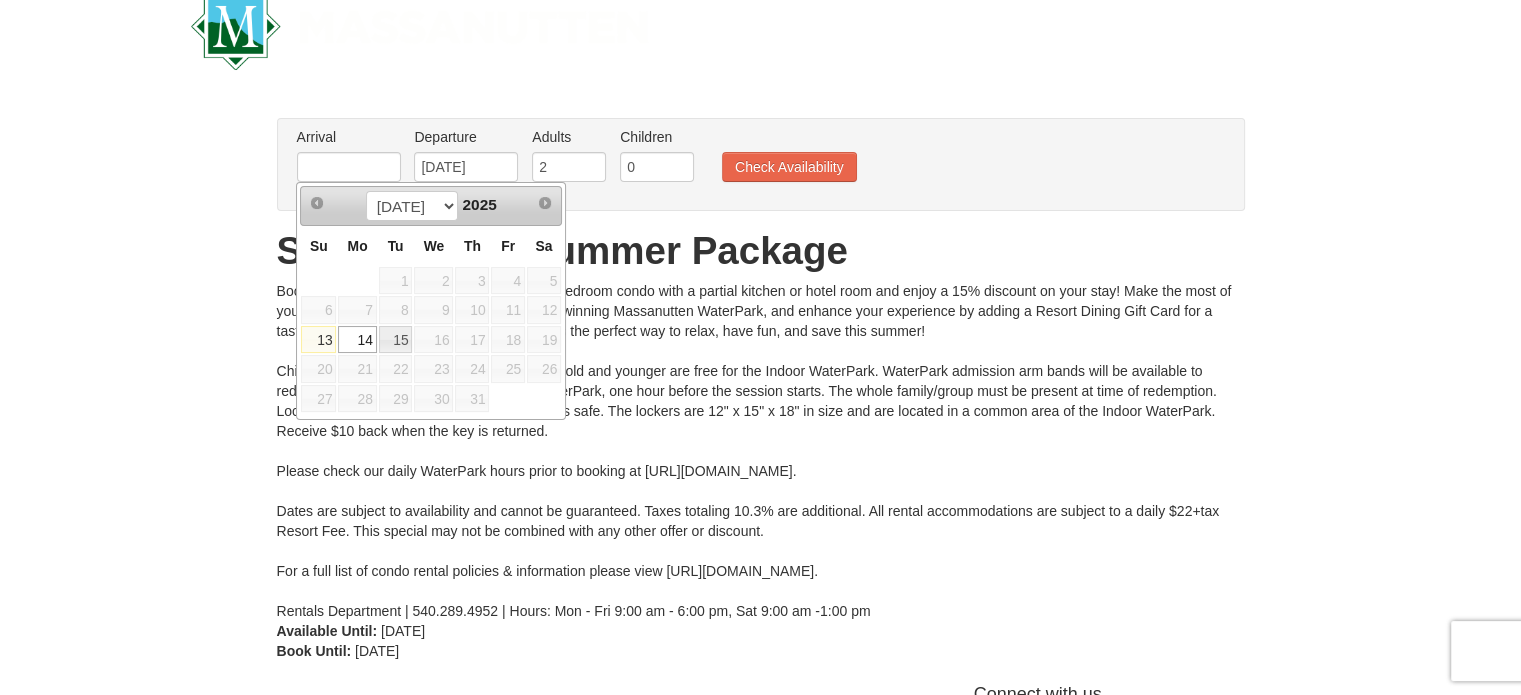 click on "Prev Next [DATE] Su Mo Tu We Th Fr Sa     1 2 3 4 5 6 7 8 9 10 11 12 13 14 15 16 17 18 19 20 21 22 23 24 25 26 27 28 29 30 31" at bounding box center [431, 301] 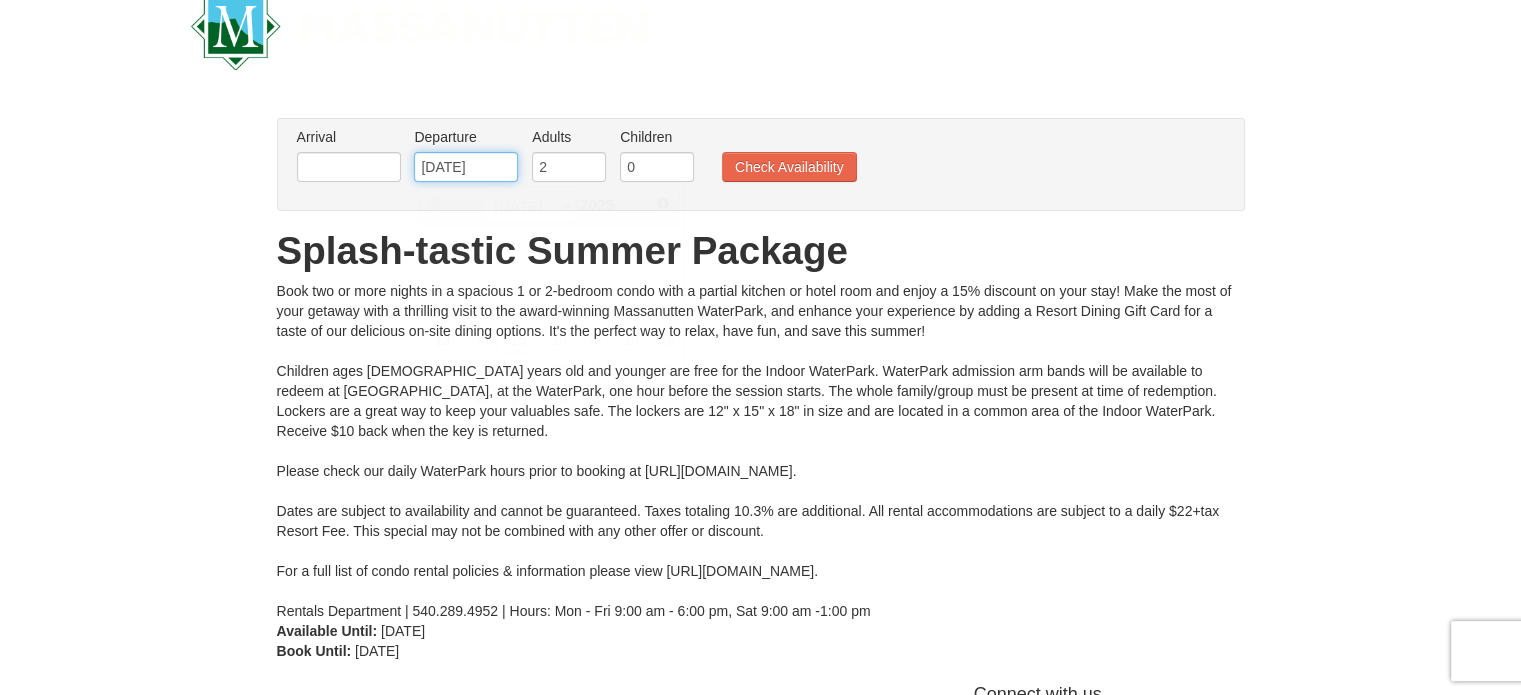click on "[DATE]" at bounding box center (466, 167) 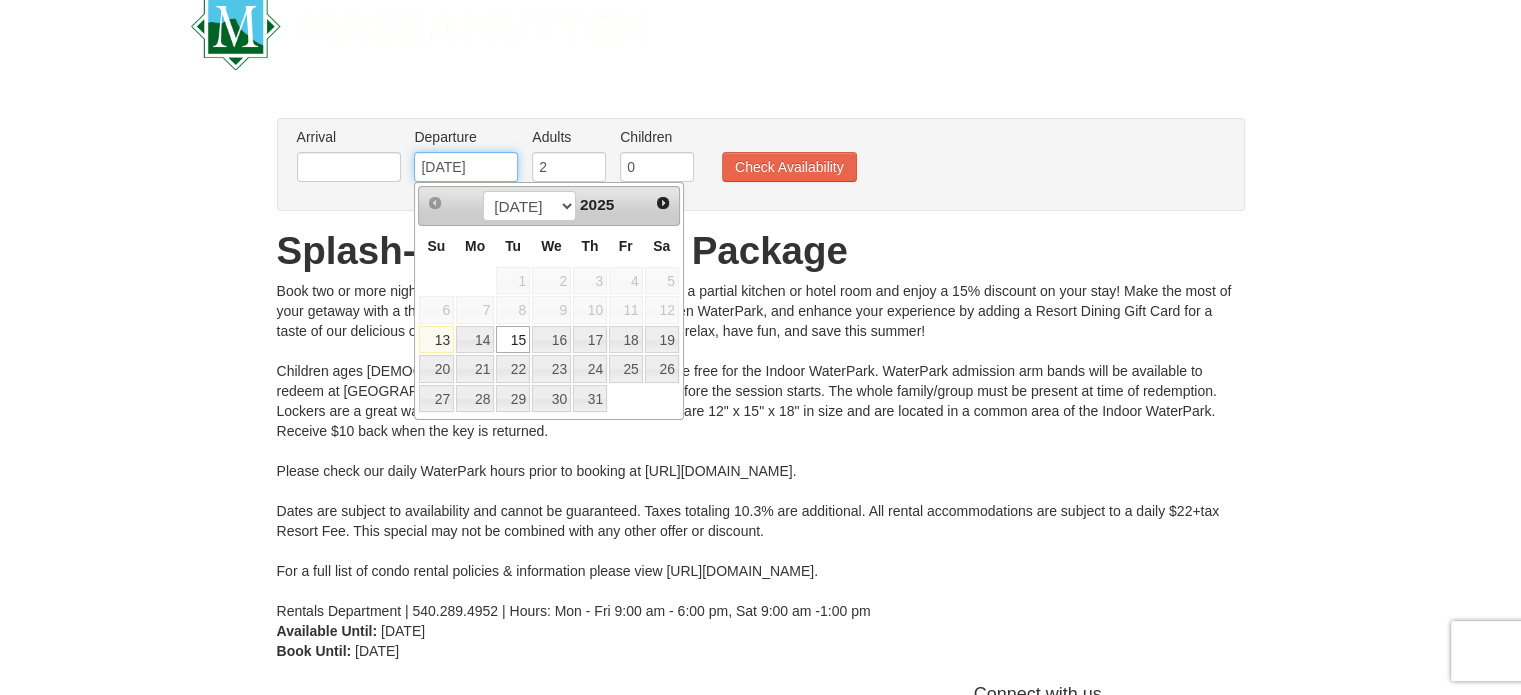 drag, startPoint x: 492, startPoint y: 168, endPoint x: 371, endPoint y: 167, distance: 121.004135 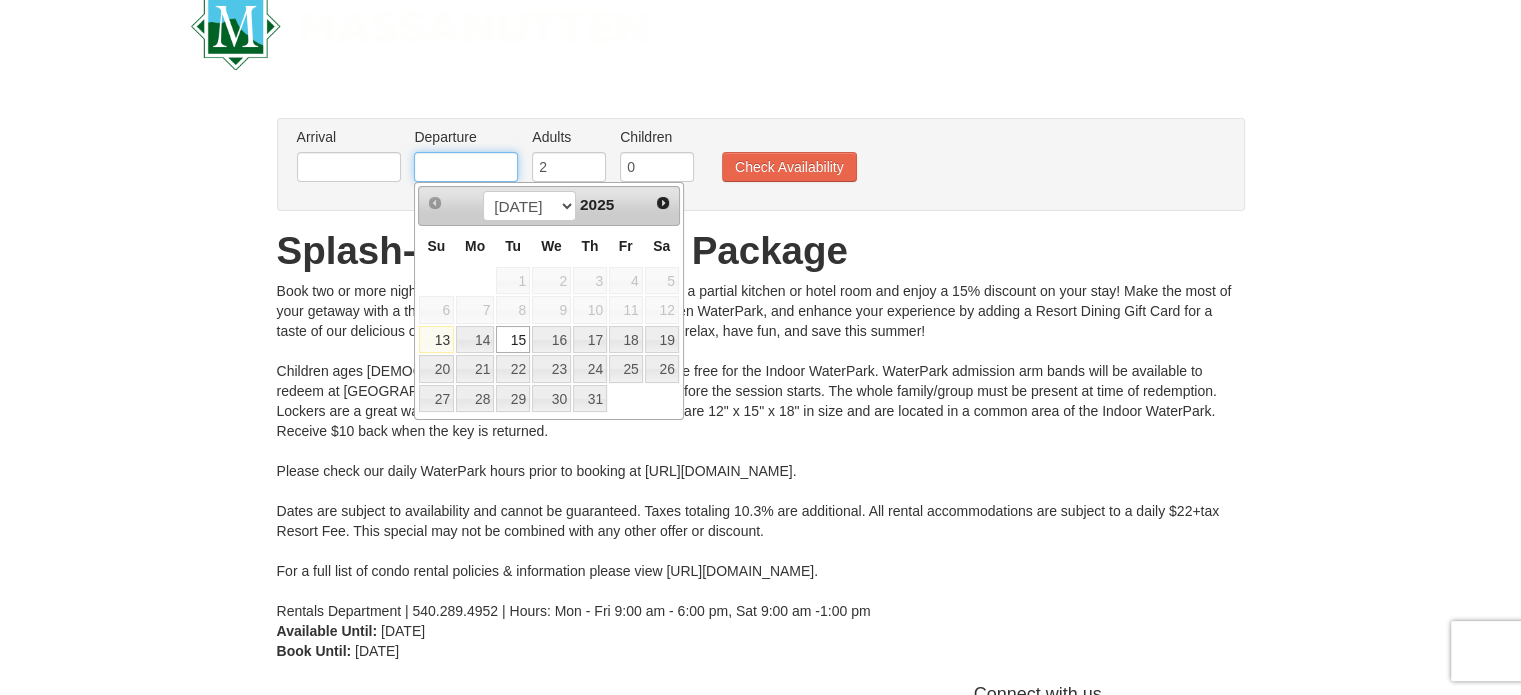 type 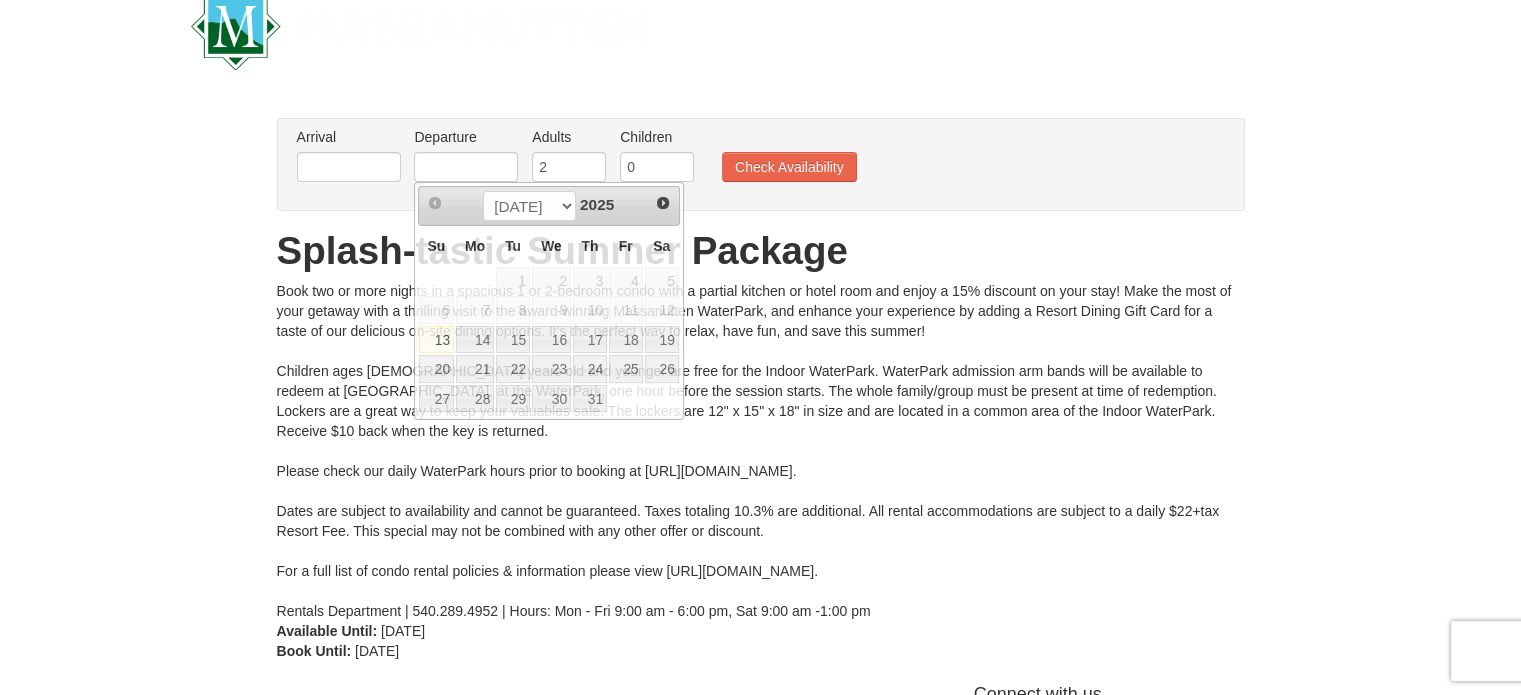 click on "×
From:
To:
Adults:
2
Children:
0
Change
Arrival Please format dates MM/DD/YYYY Please format dates MM/DD/YYYY
Departure Please format dates MM/DD/YYYY Please format dates MM/DD/YYYY
Adults
2 0" at bounding box center [760, 389] 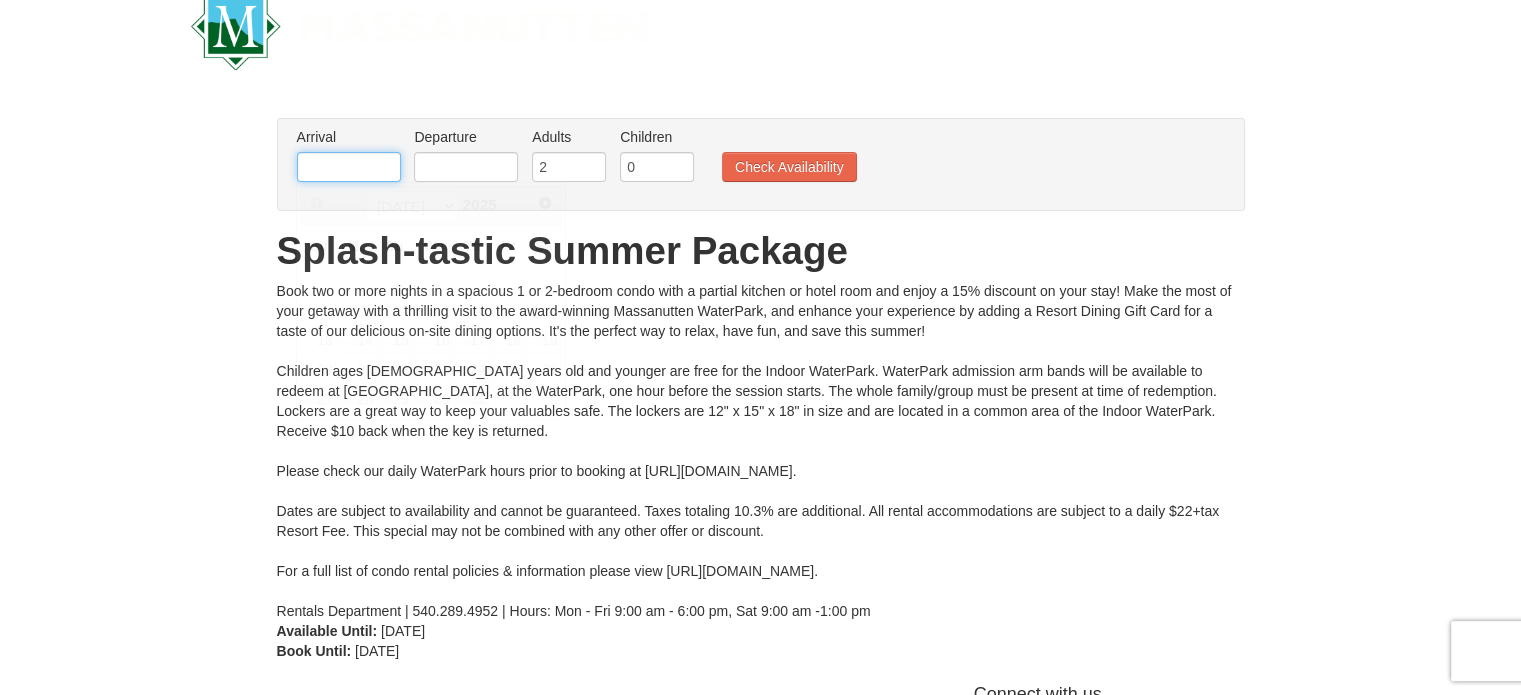 drag, startPoint x: 359, startPoint y: 157, endPoint x: 372, endPoint y: 180, distance: 26.41969 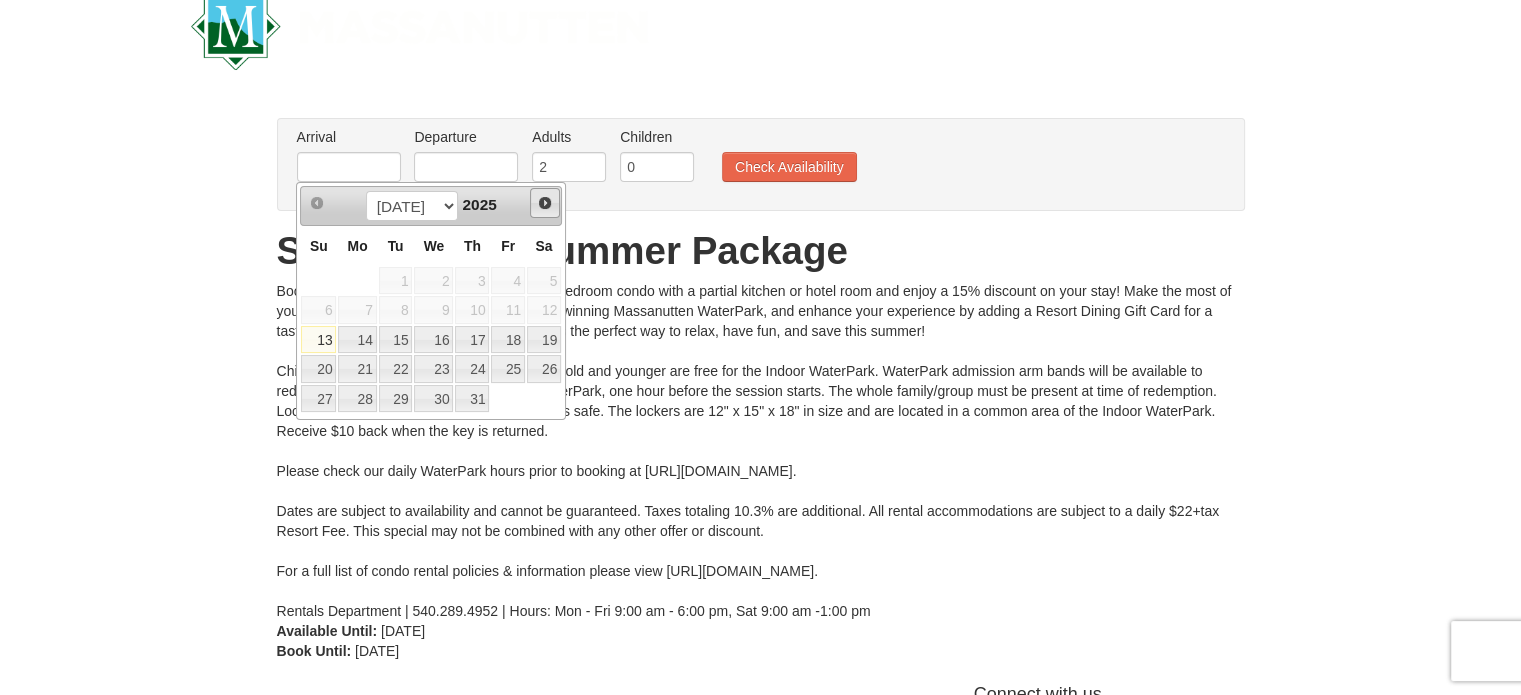 click on "Next" at bounding box center (545, 203) 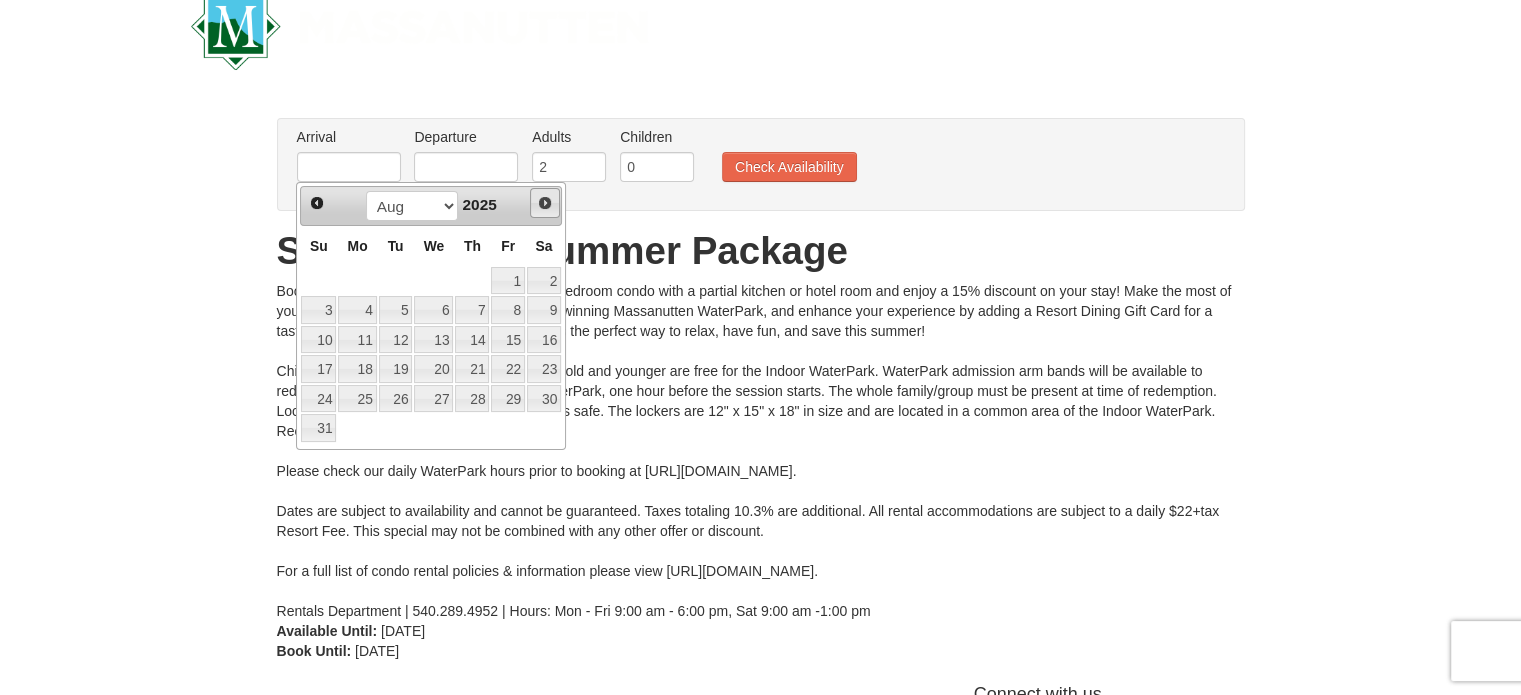 click on "Next" at bounding box center (545, 203) 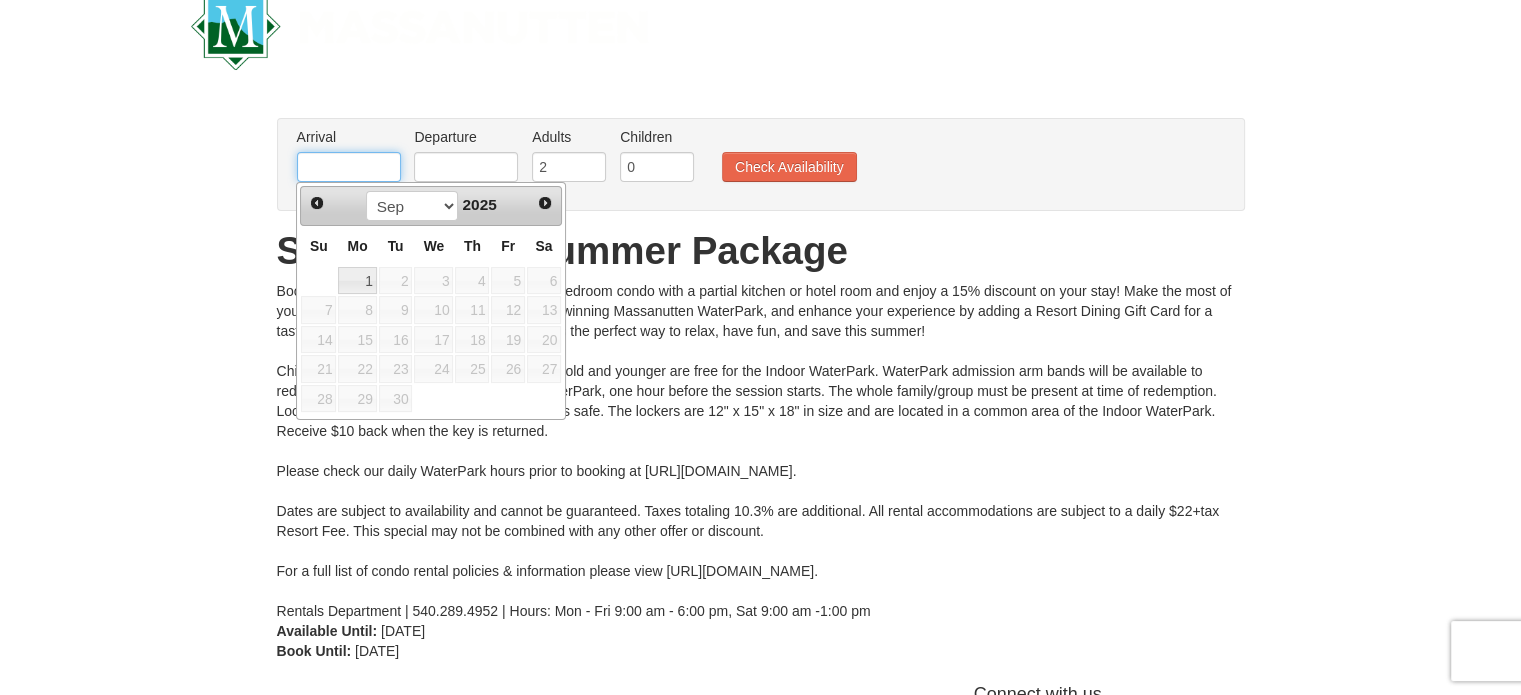 click at bounding box center [349, 167] 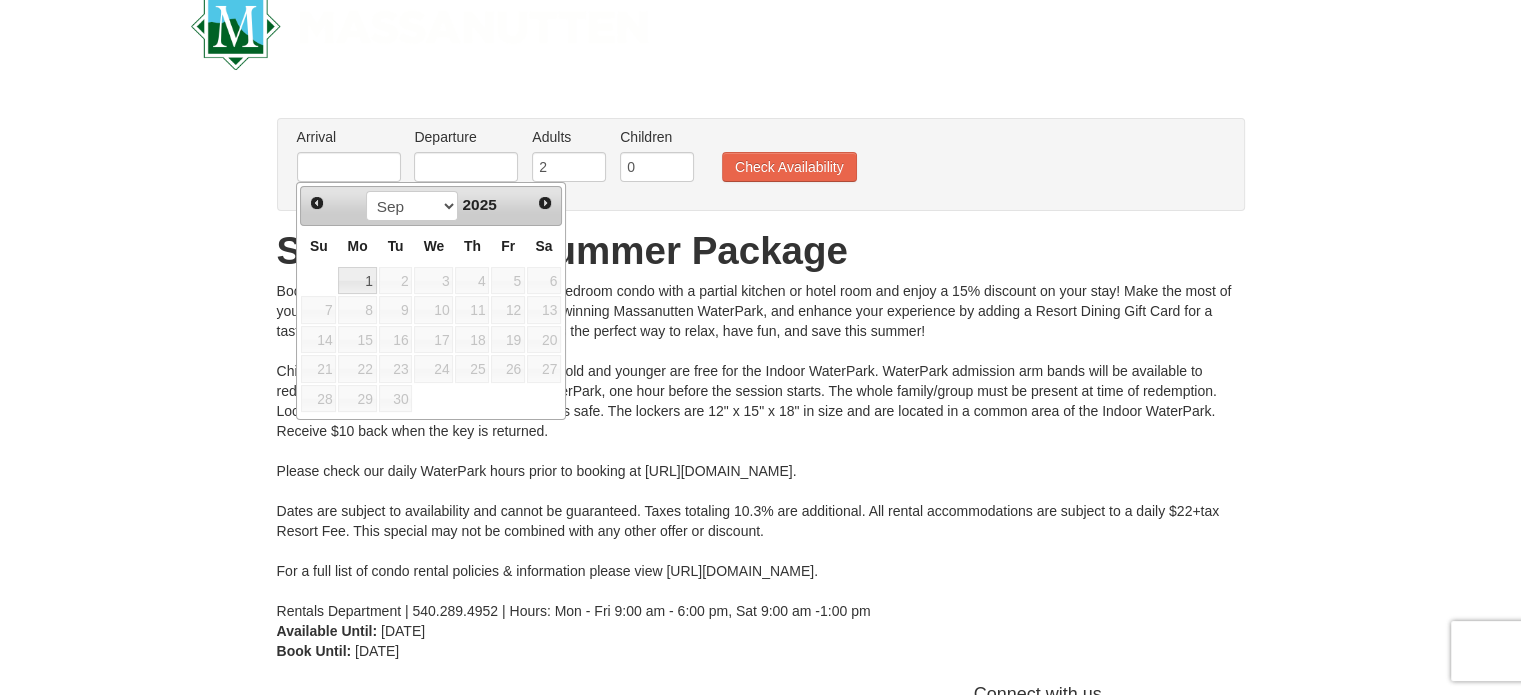 click on "×
From:
To:
Adults:
2
Children:
0
Change
Arrival Please format dates MM/DD/YYYY Please format dates MM/DD/YYYY
Departure Please format dates MM/DD/YYYY Please format dates MM/DD/YYYY
Adults Please format dates MM/DD/YYYY 2 Children" at bounding box center (761, 389) 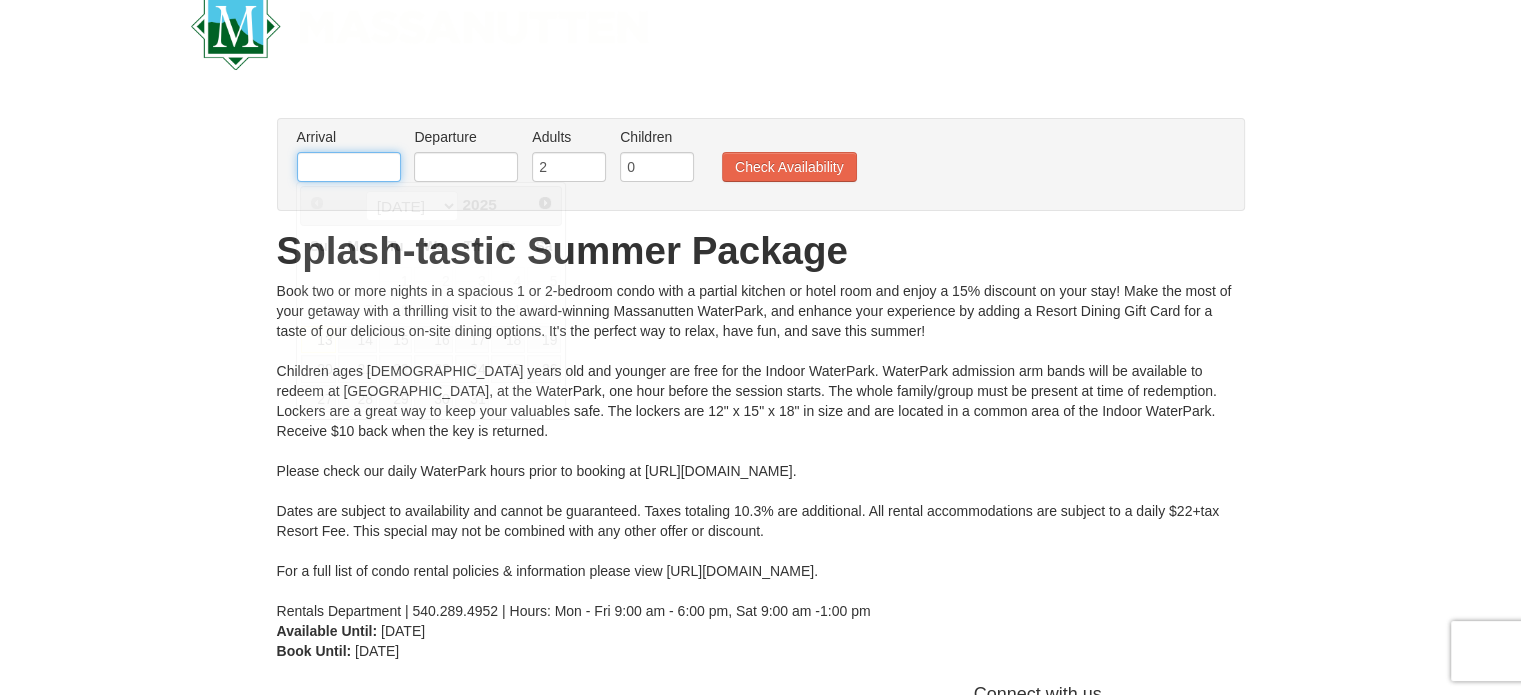 drag, startPoint x: 356, startPoint y: 174, endPoint x: 386, endPoint y: 179, distance: 30.413813 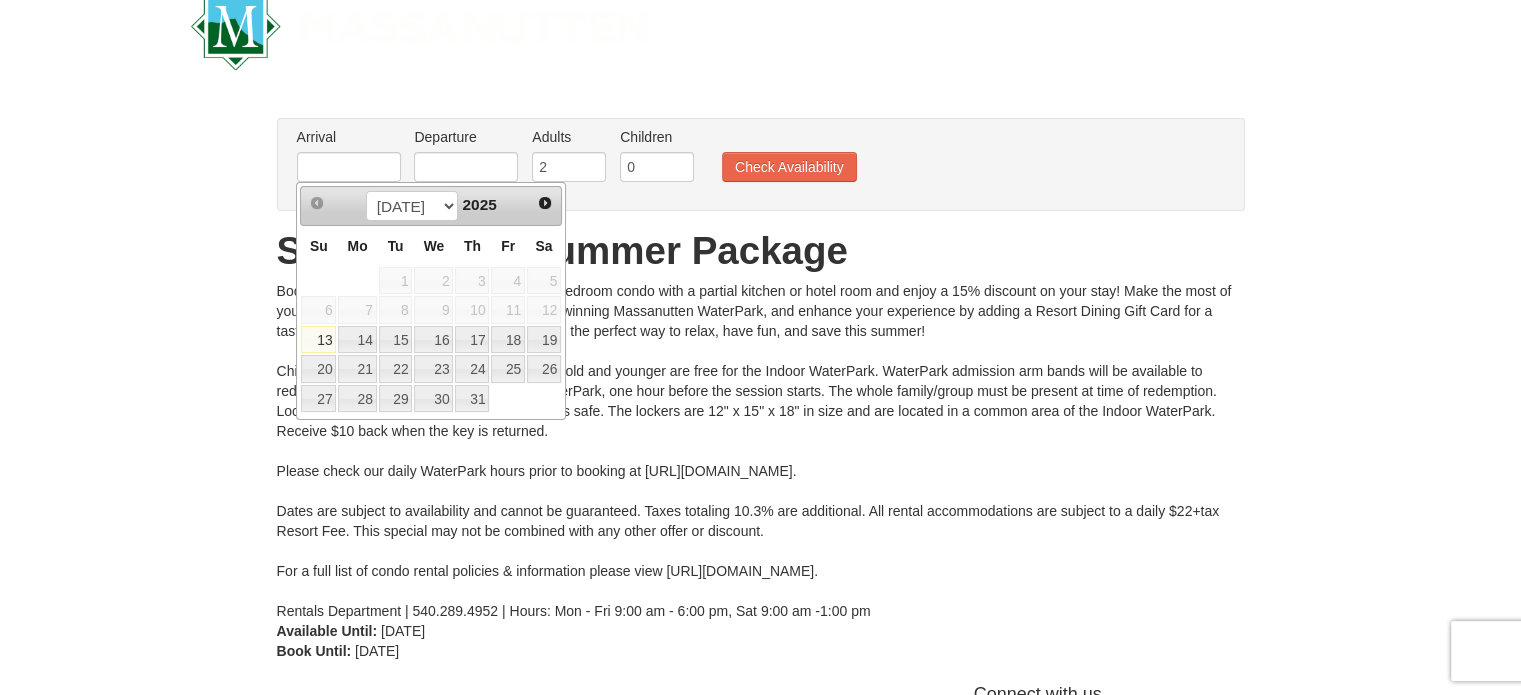 click on "Prev Next [DATE] Aug Sep Oct Nov [DATE]" at bounding box center [431, 206] 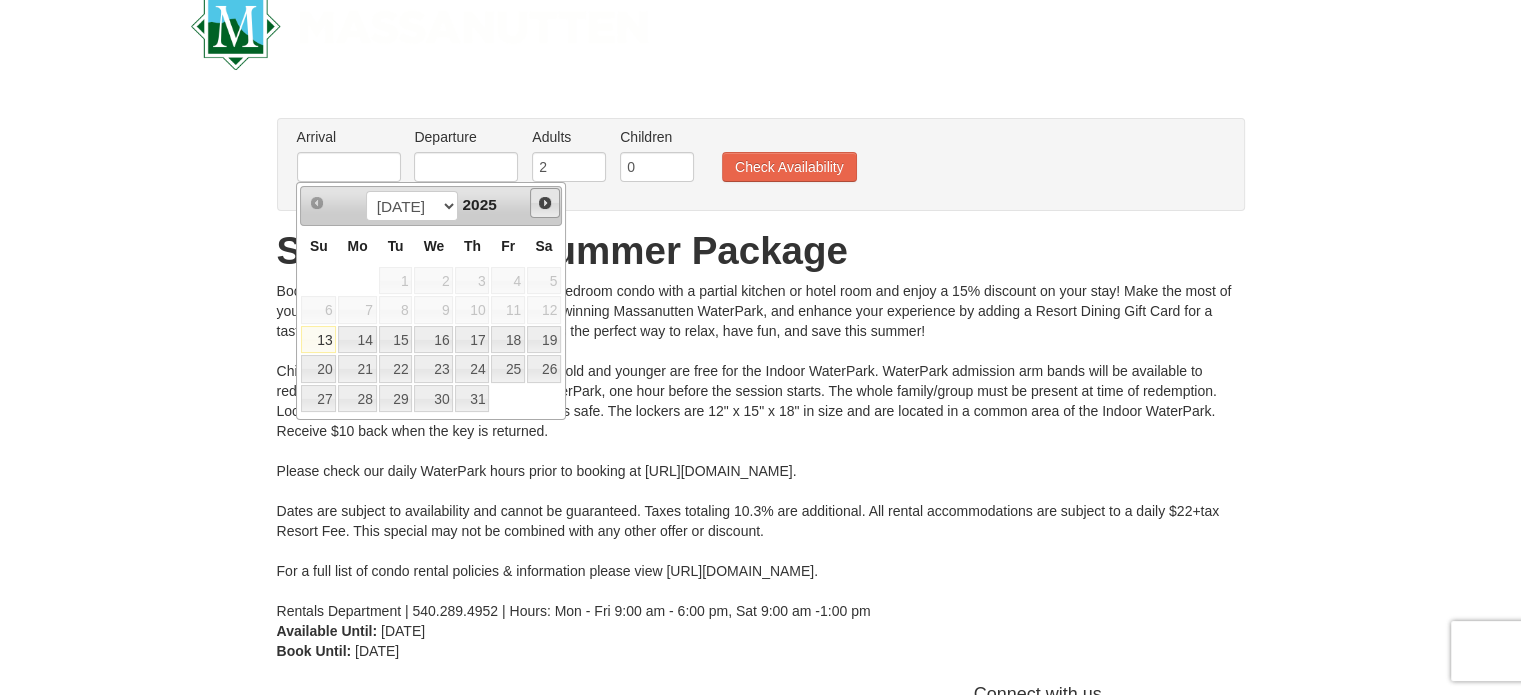 click on "Prev Next [DATE] Aug Sep Oct Nov [DATE]" at bounding box center [431, 206] 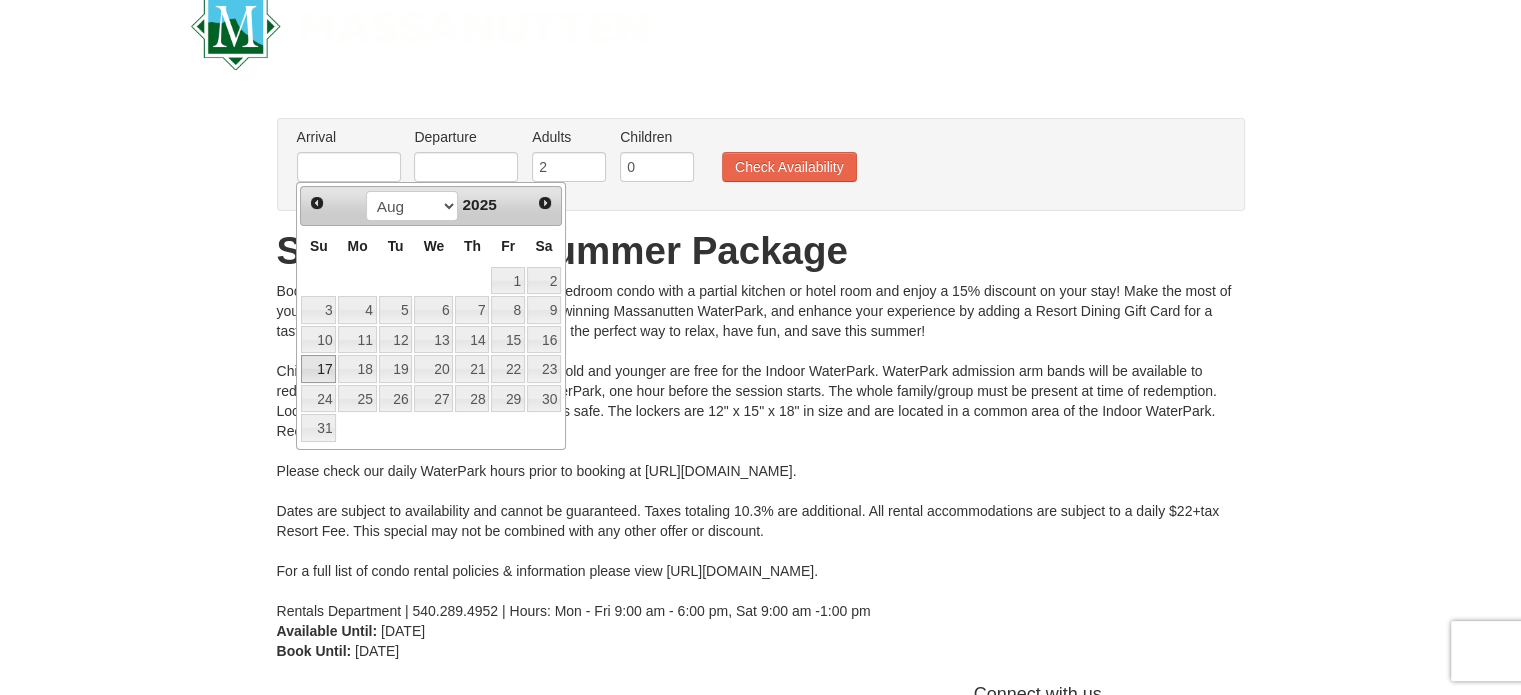 click on "17" at bounding box center [318, 369] 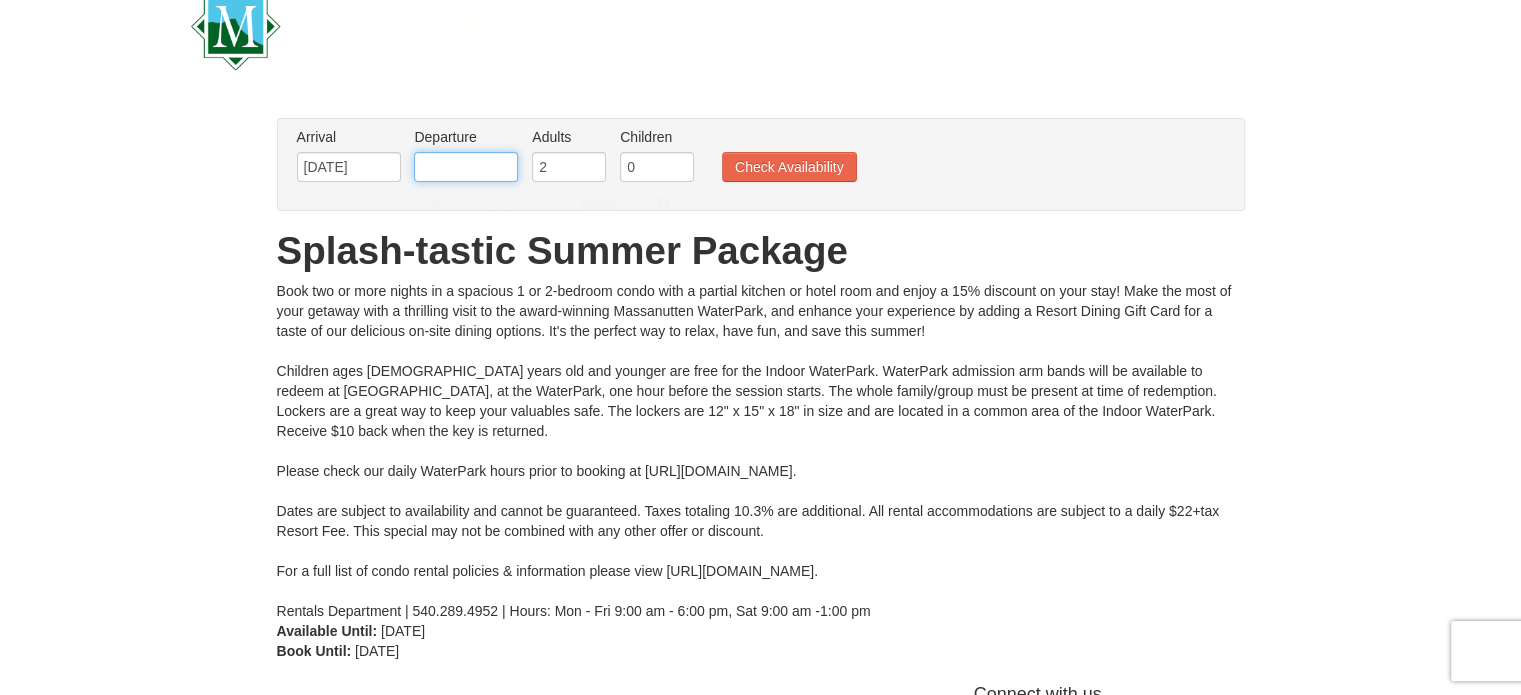 click at bounding box center [466, 167] 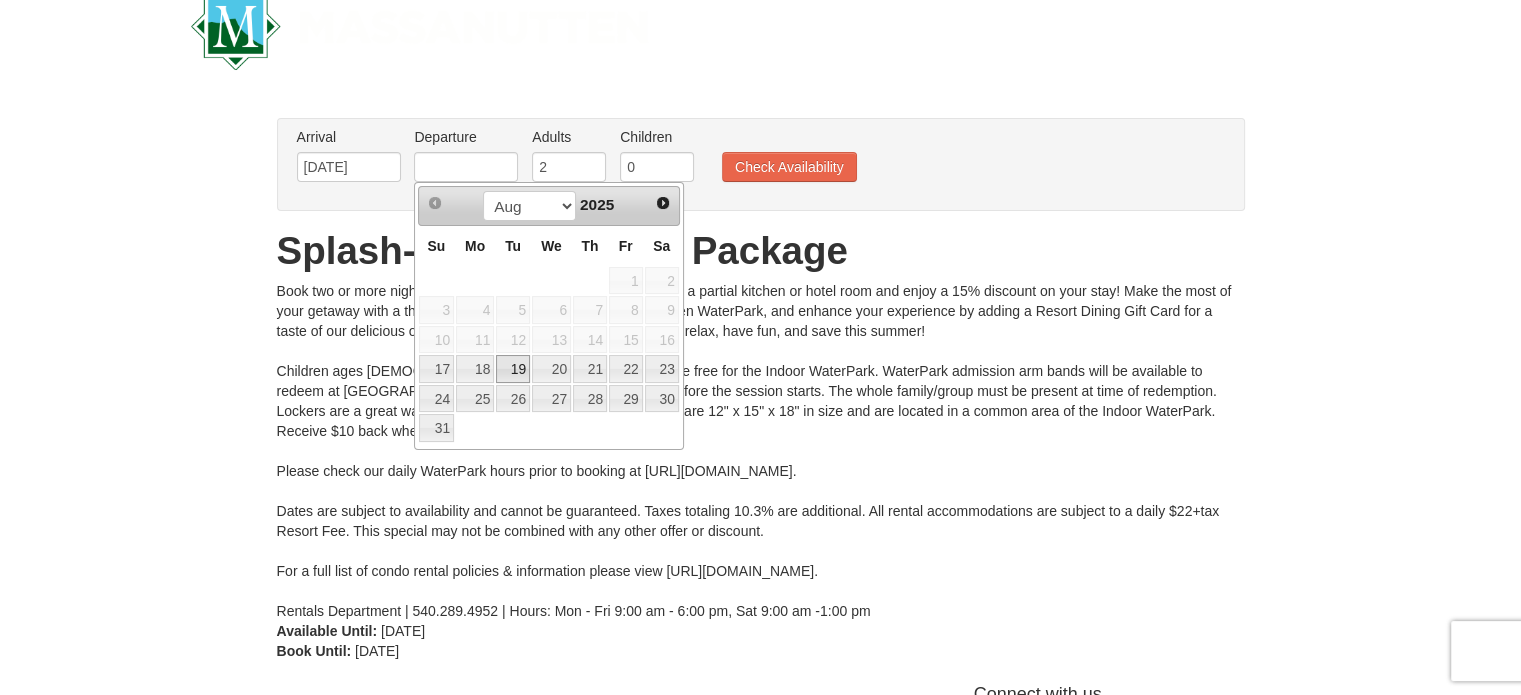 click on "19" at bounding box center [513, 369] 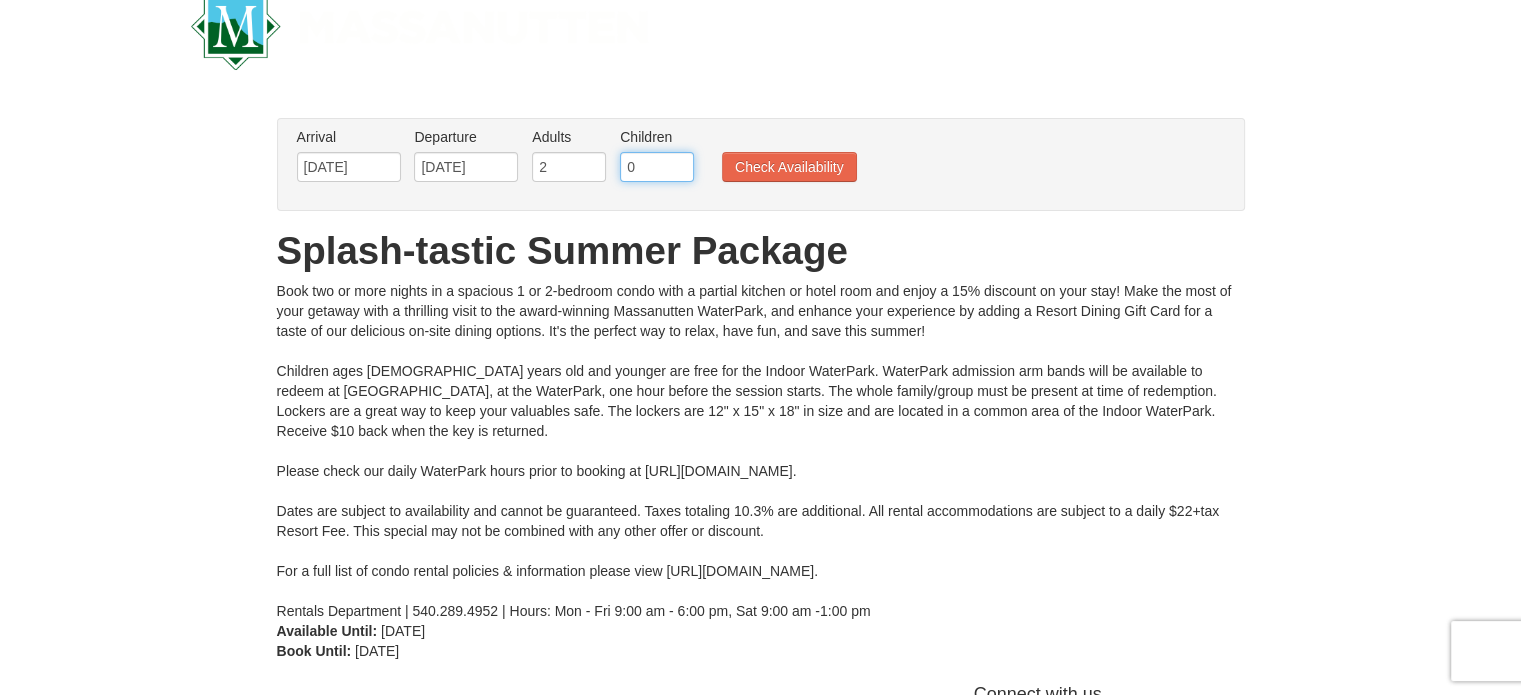 click on "0" at bounding box center [657, 167] 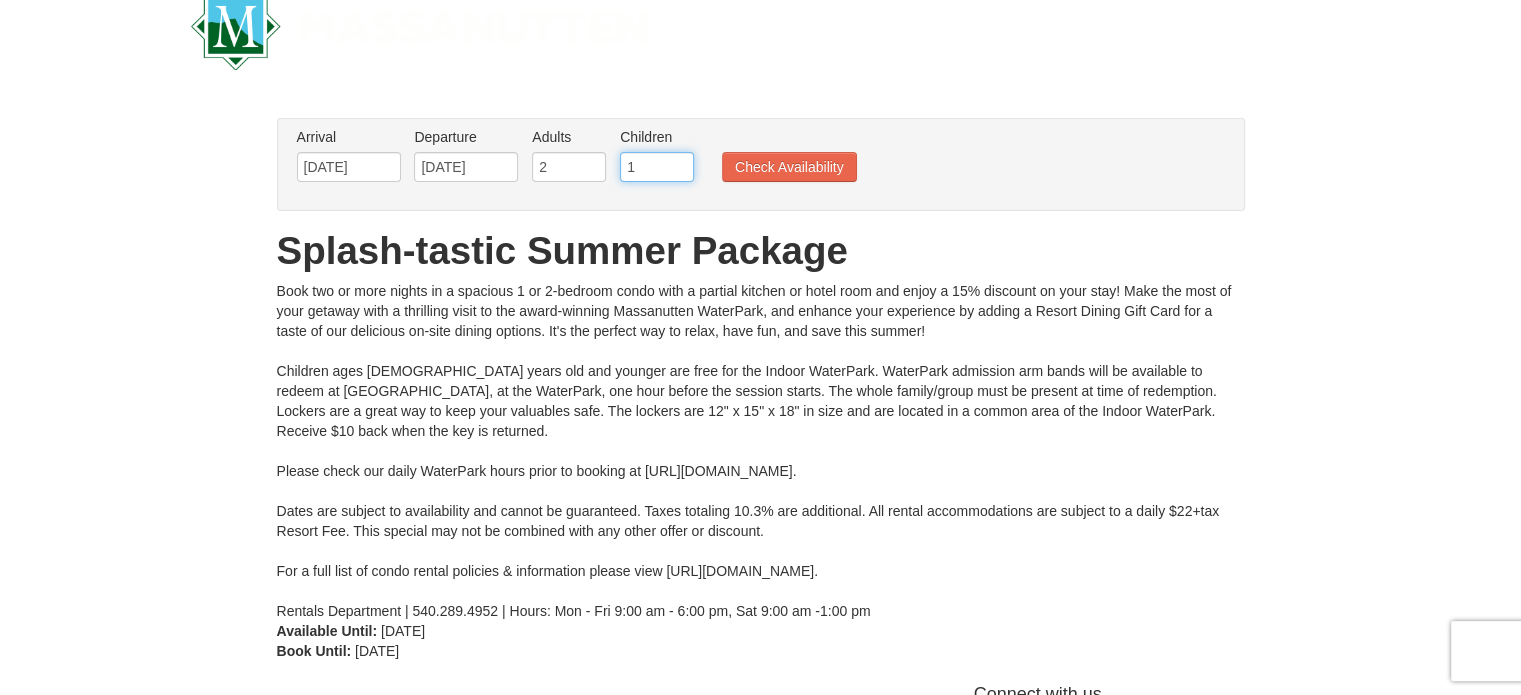click on "1" at bounding box center (657, 167) 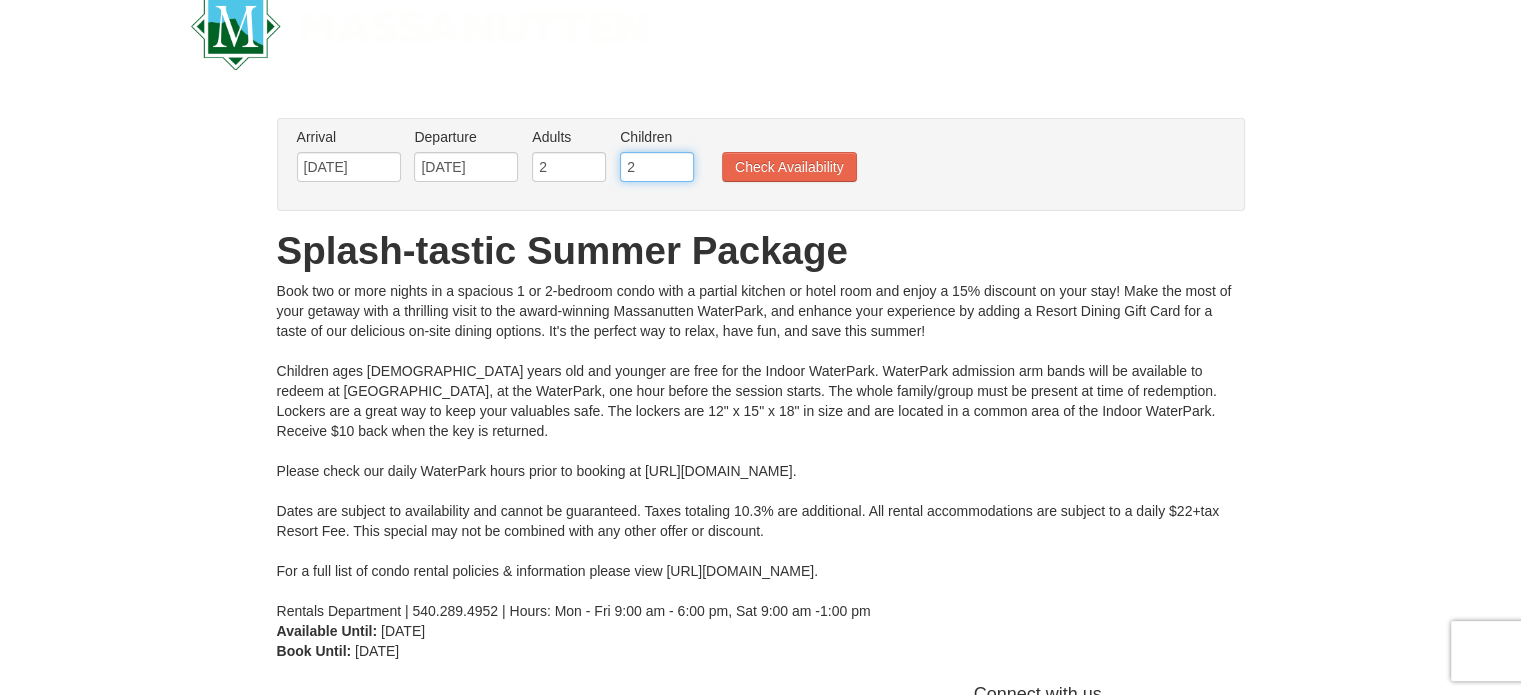 type on "2" 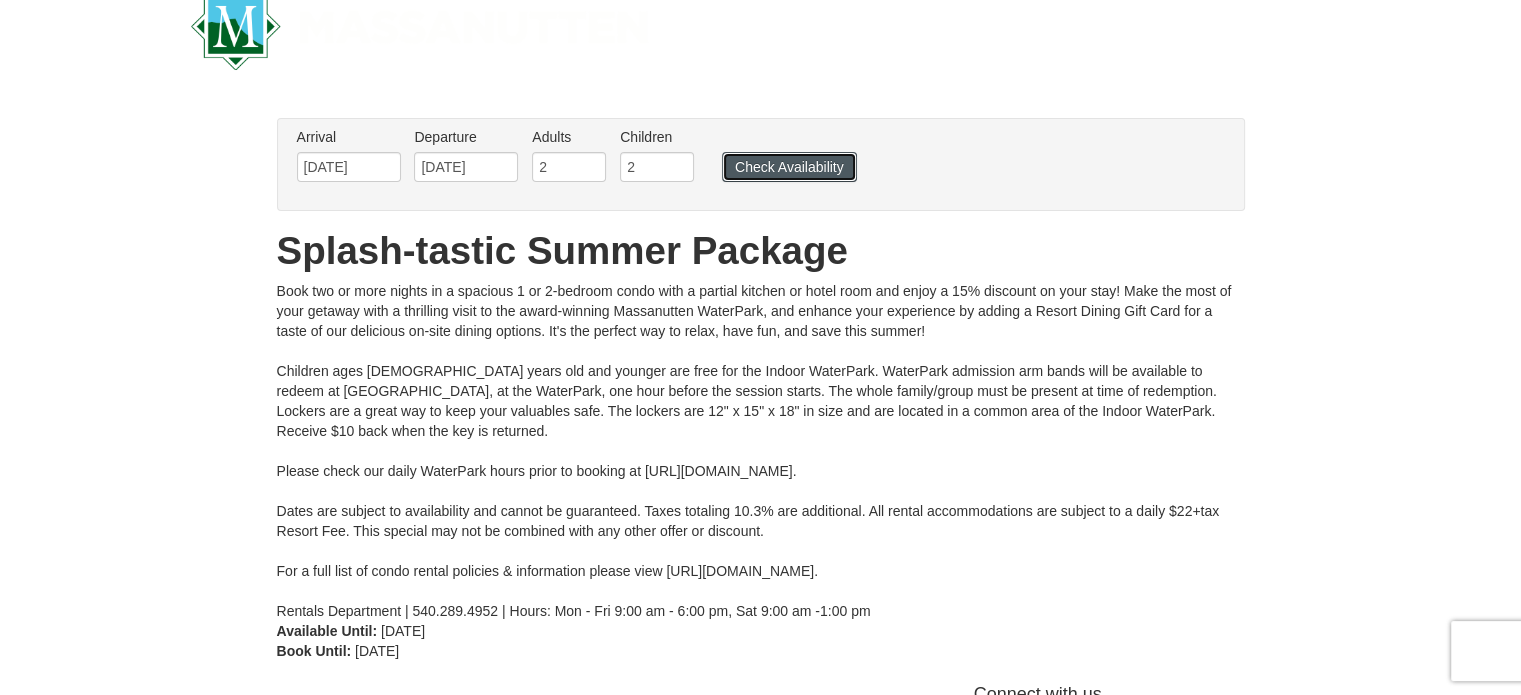 click on "Check Availability" at bounding box center [789, 167] 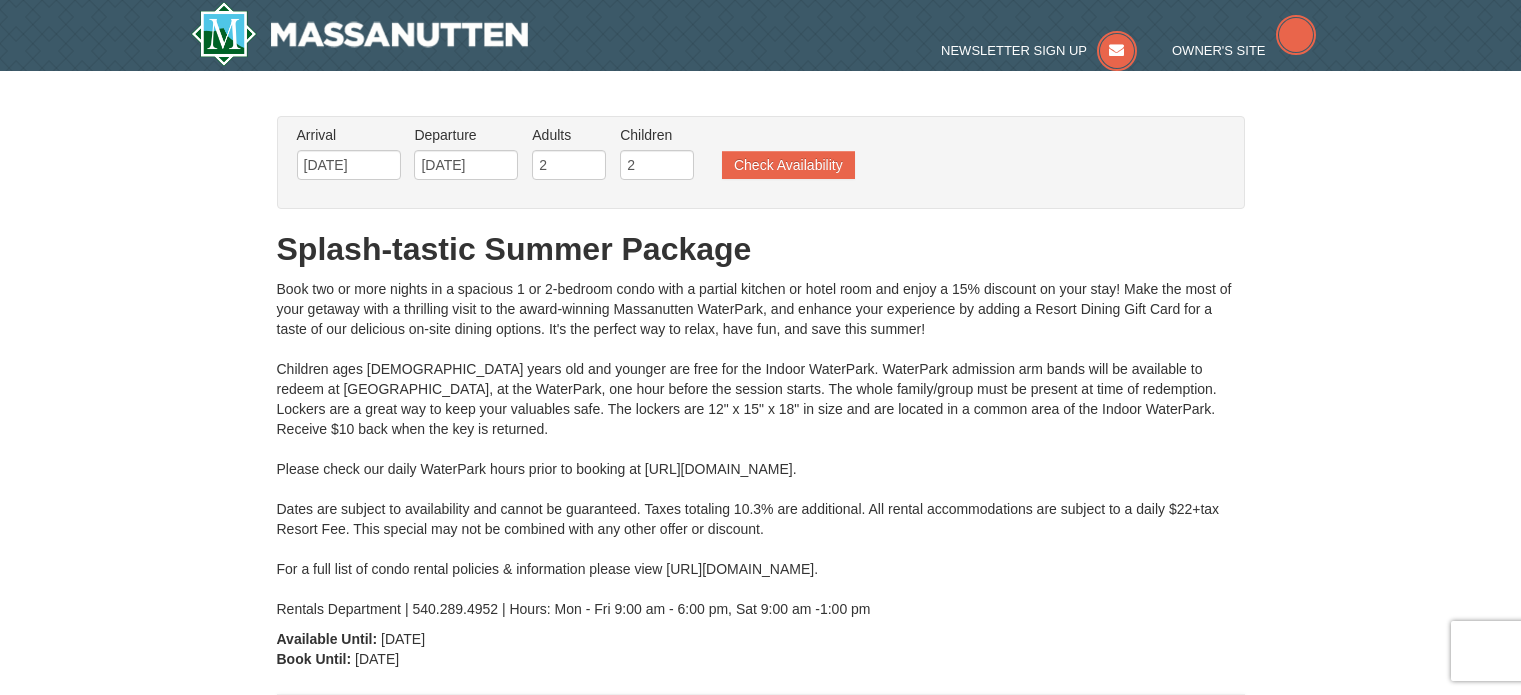 type on "[DATE]" 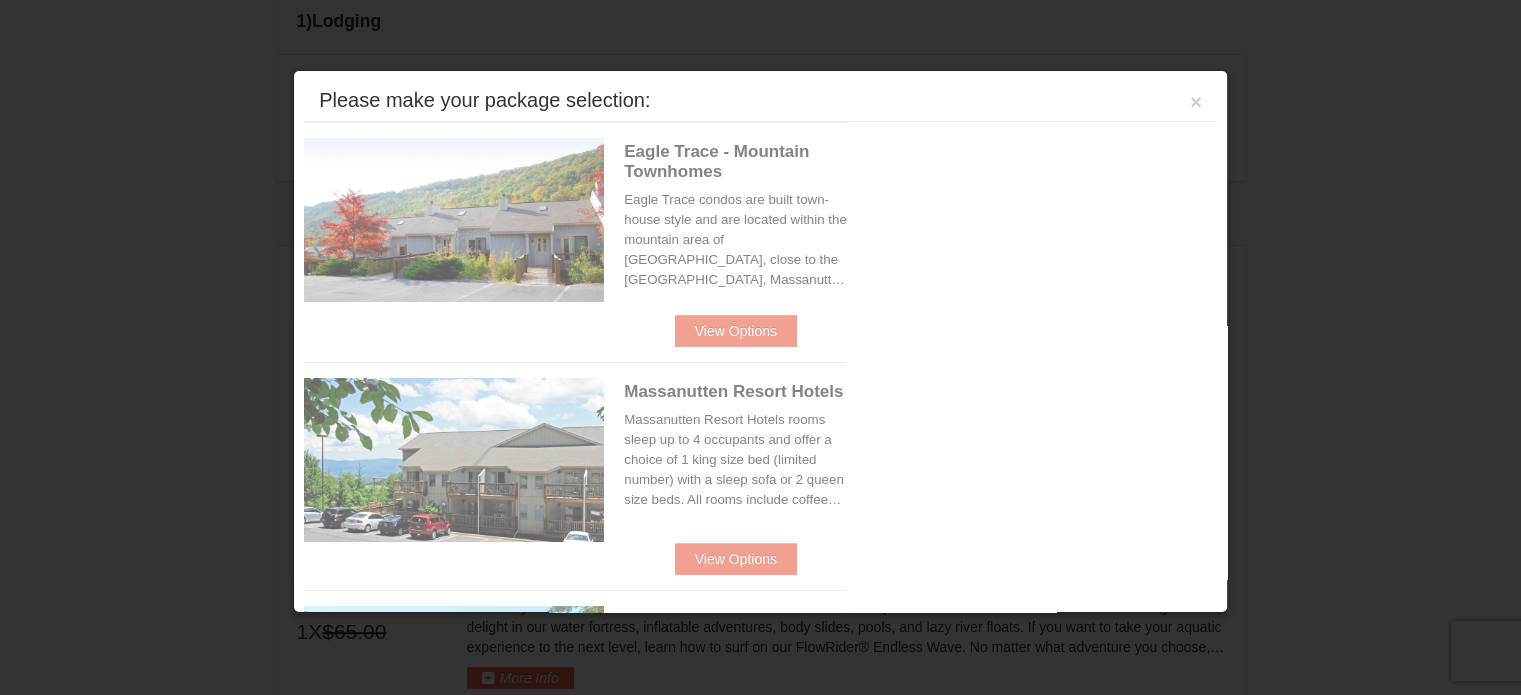 scroll, scrollTop: 771, scrollLeft: 0, axis: vertical 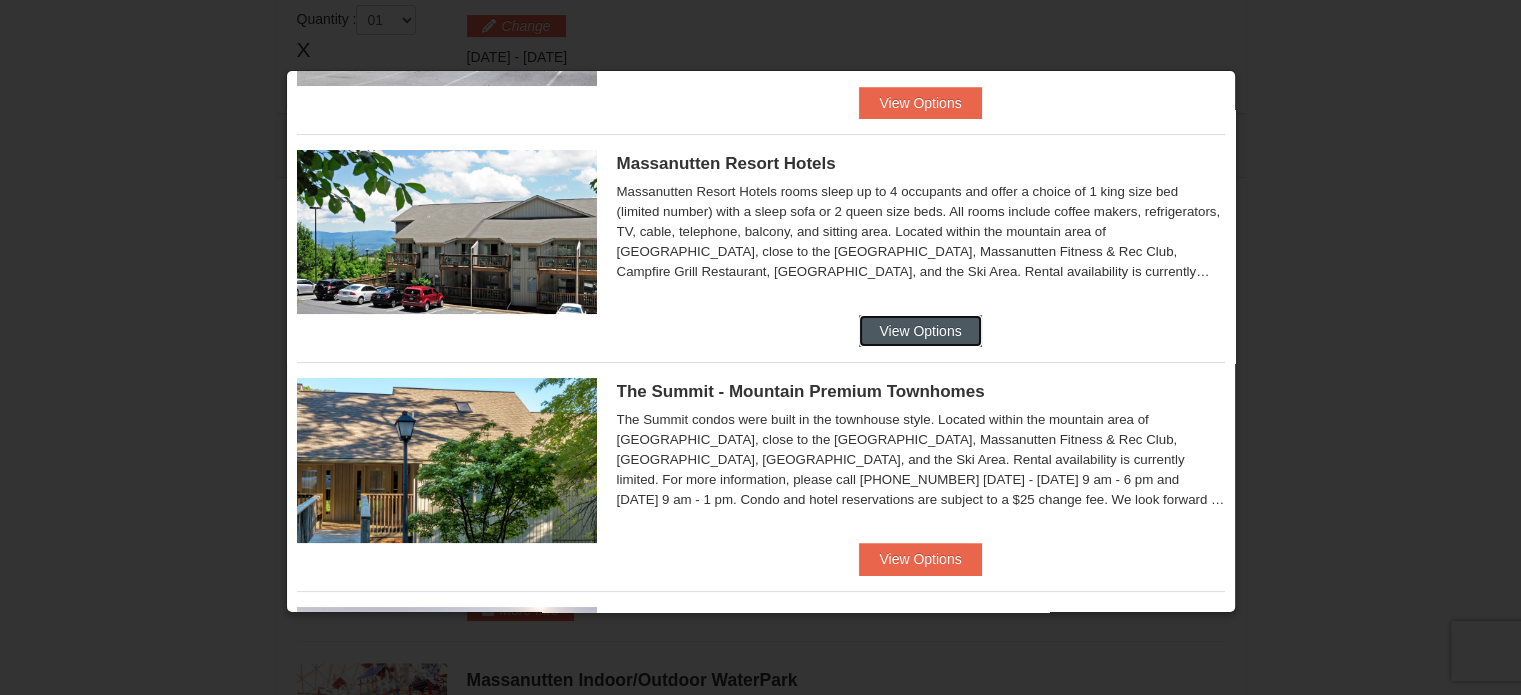 click on "View Options" at bounding box center [920, 331] 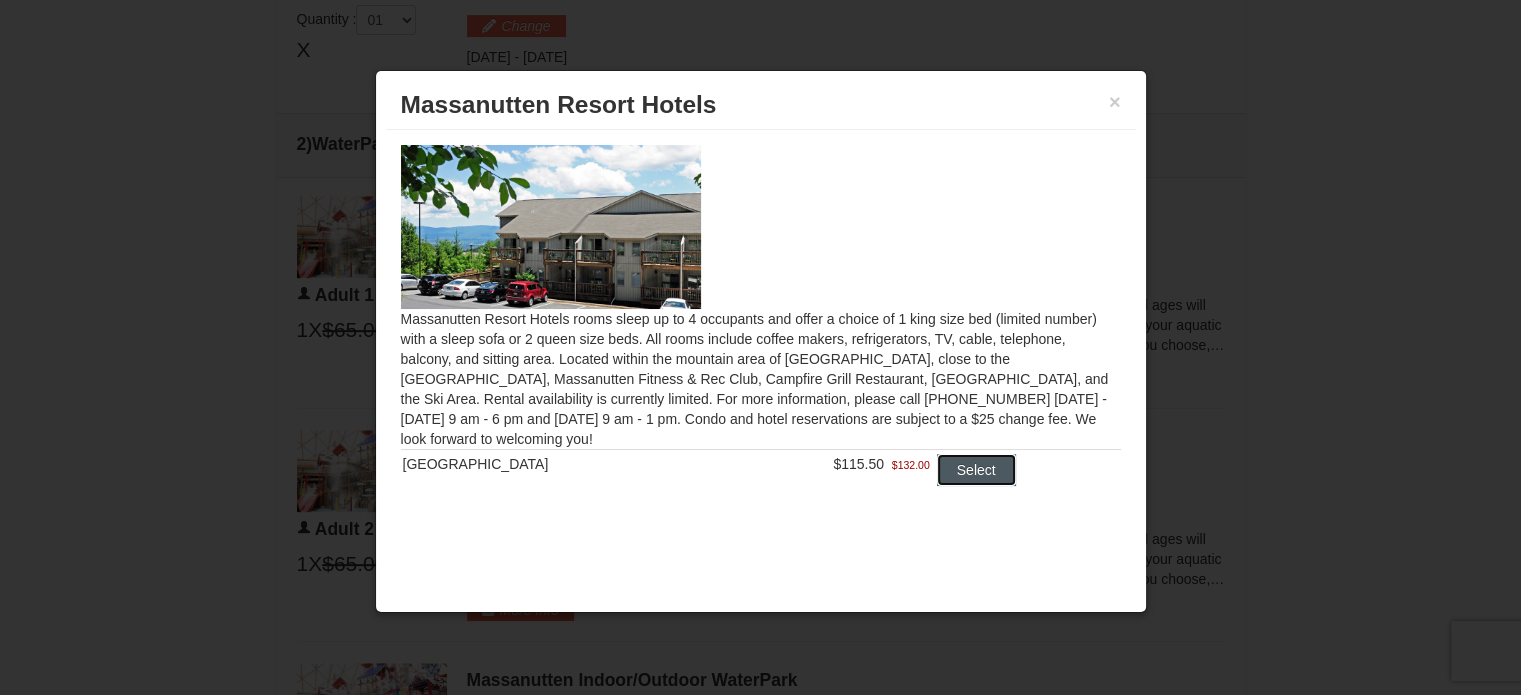 click on "Select" at bounding box center (976, 470) 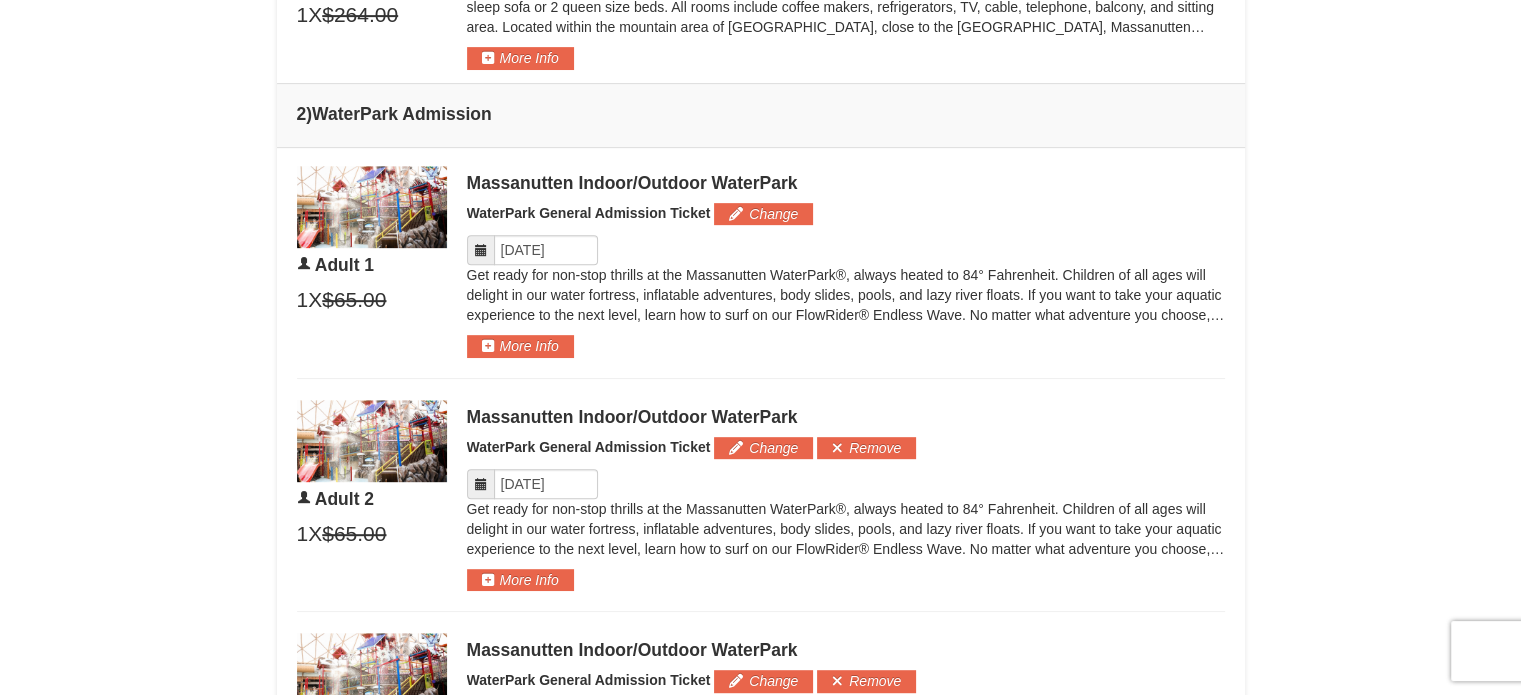 scroll, scrollTop: 915, scrollLeft: 0, axis: vertical 